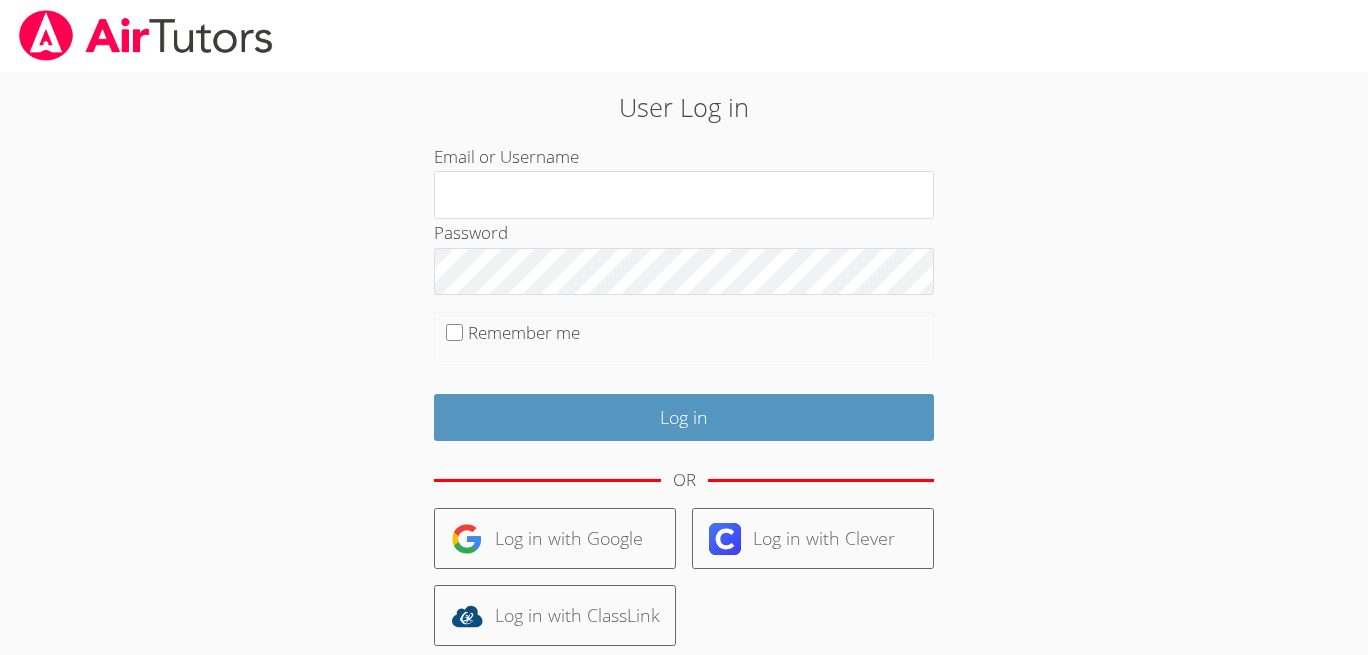 scroll, scrollTop: 0, scrollLeft: 0, axis: both 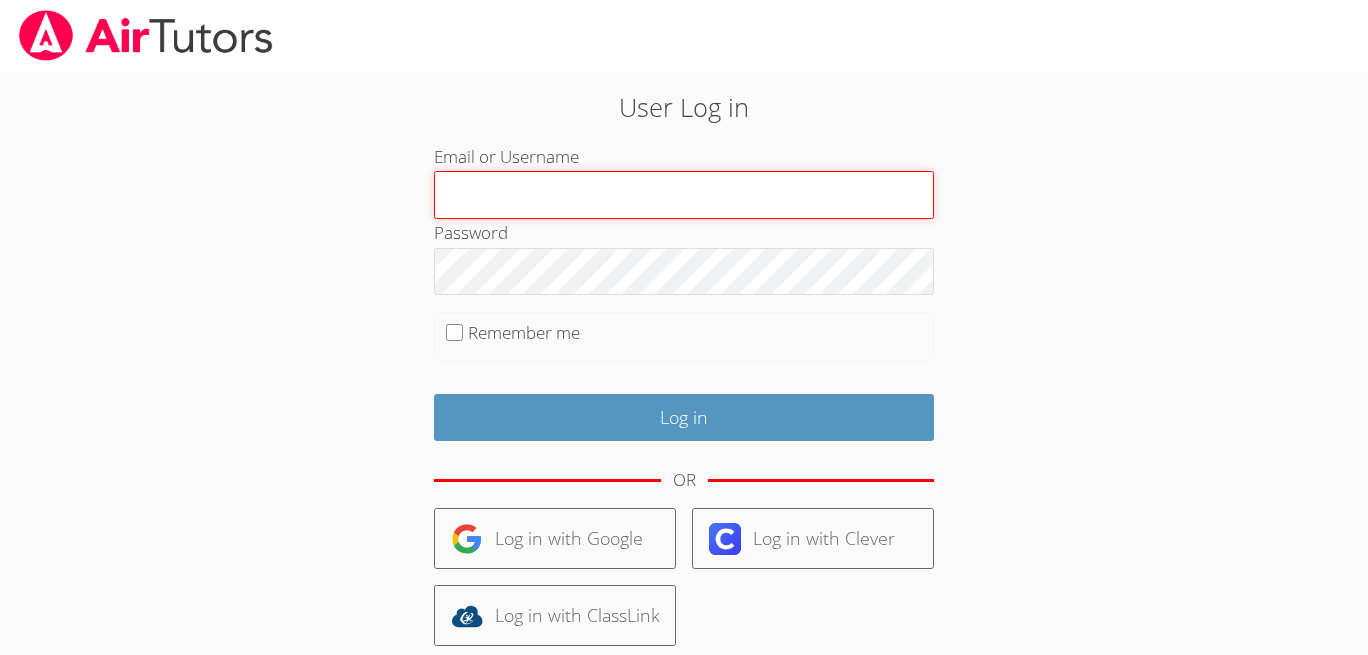 paste on "[EMAIL]" 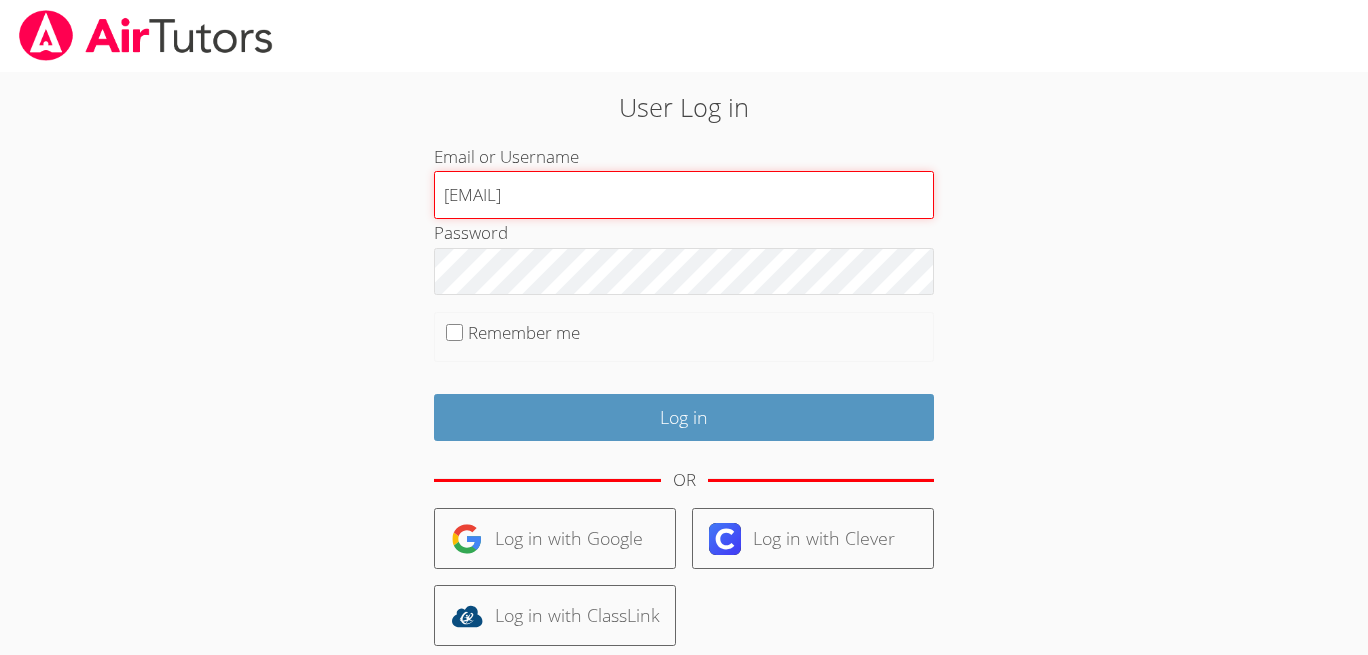 type on "[EMAIL]" 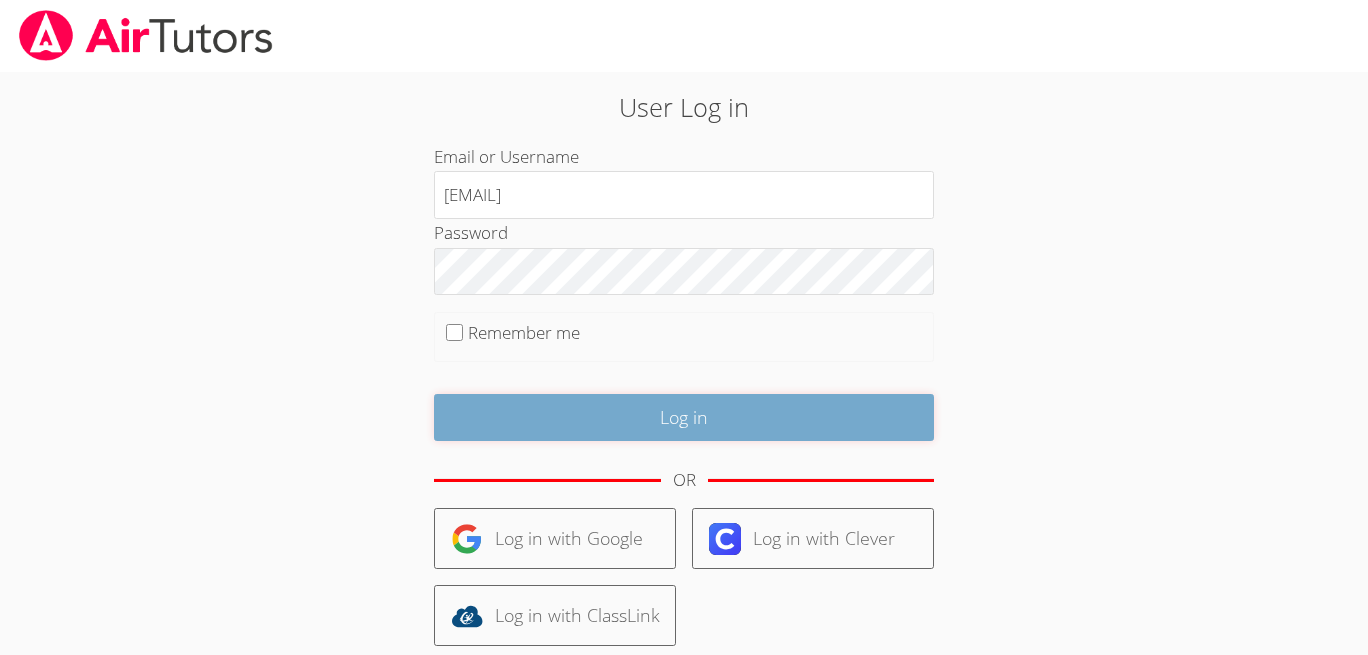click on "Log in" at bounding box center (684, 417) 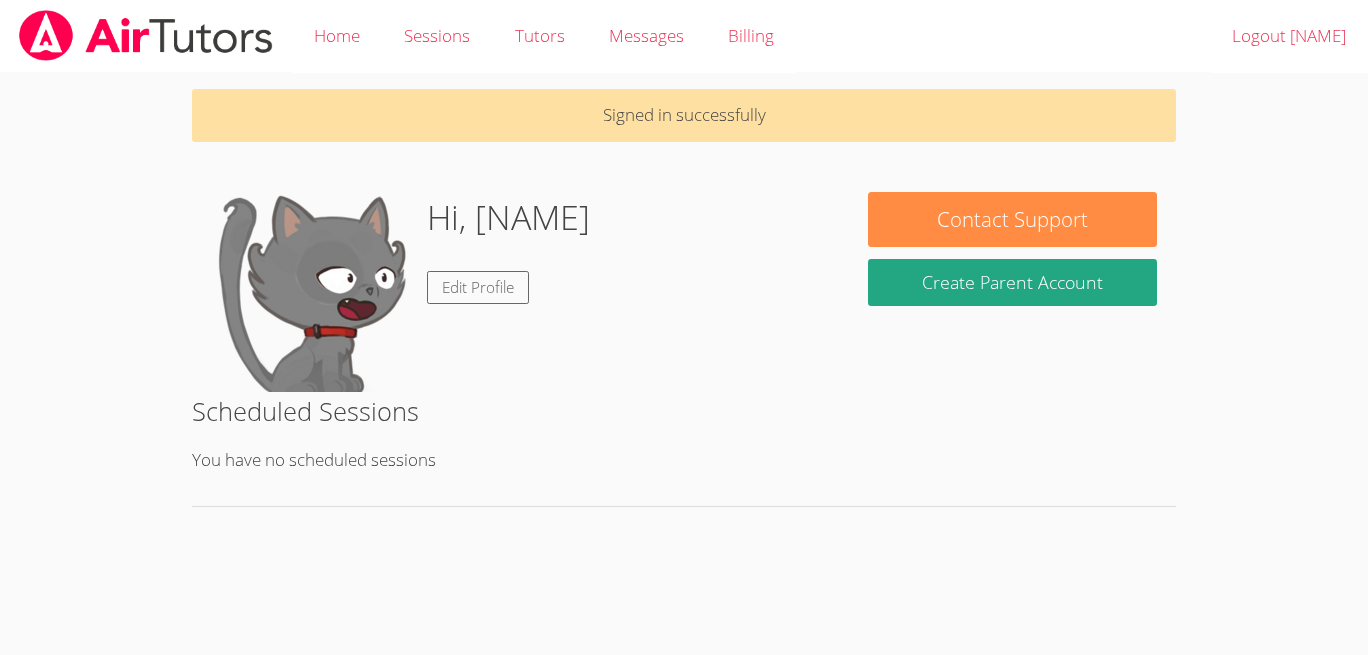 scroll, scrollTop: 0, scrollLeft: 0, axis: both 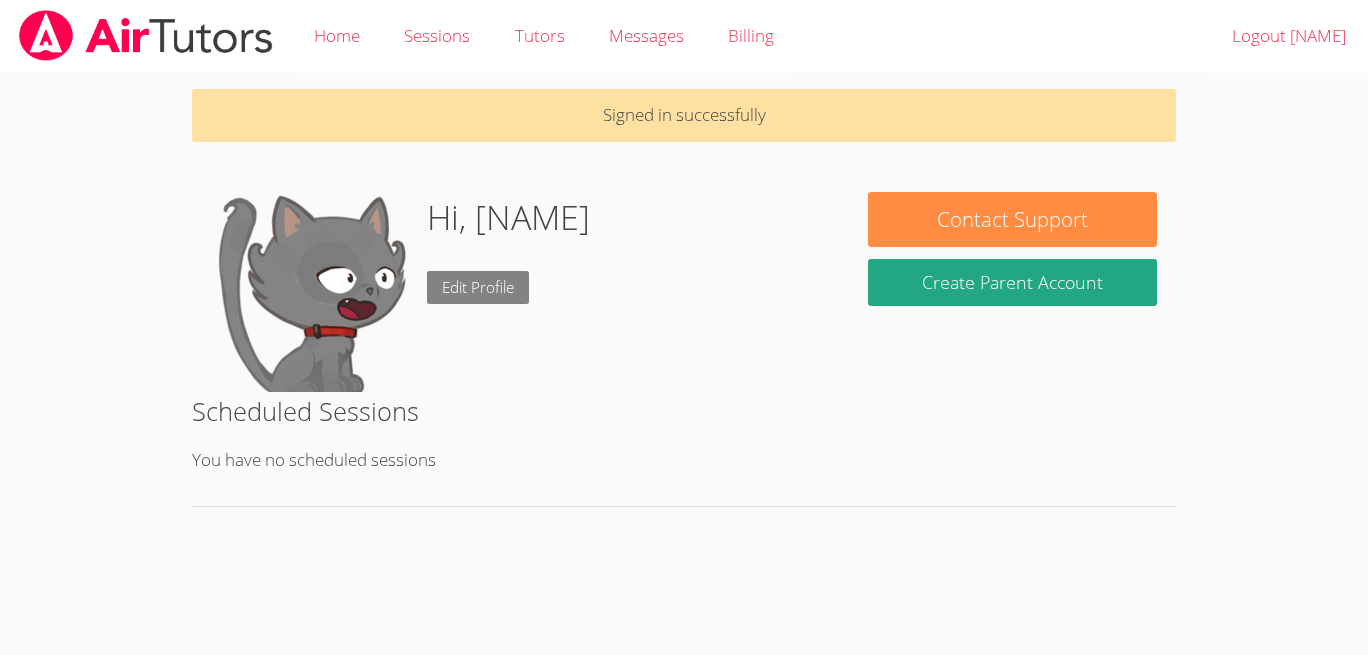 click on "Edit Profile" at bounding box center (478, 287) 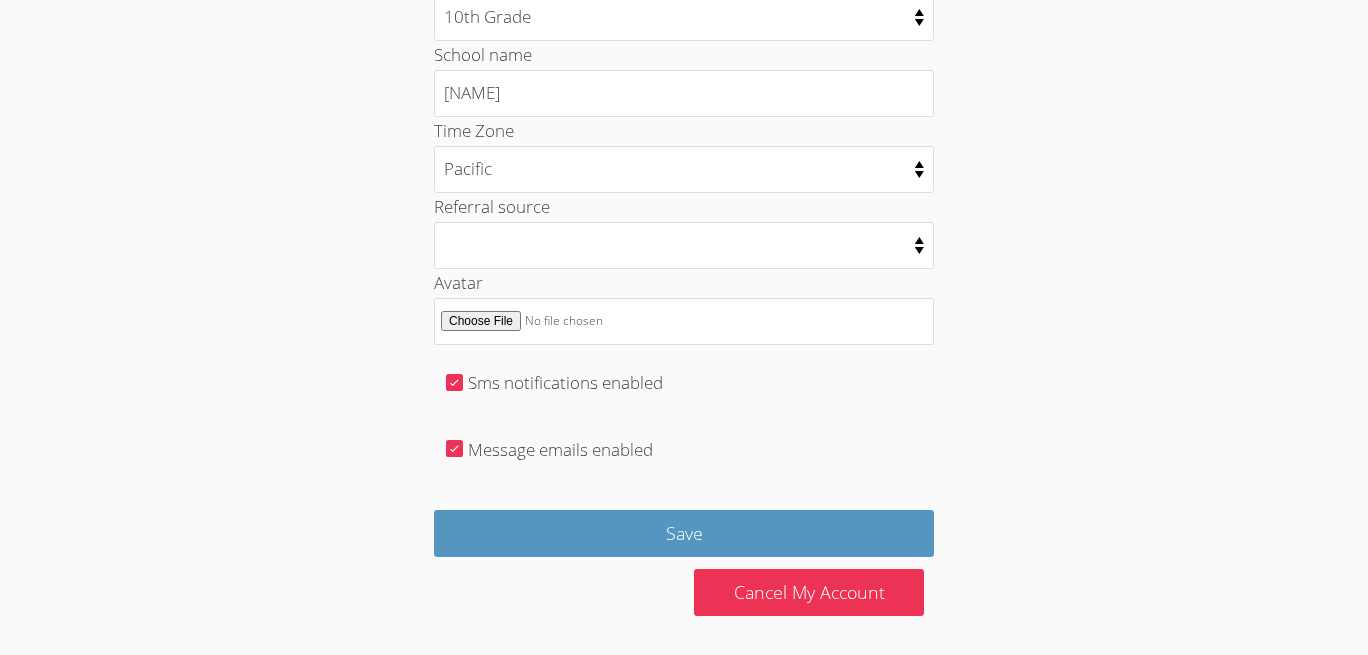 scroll, scrollTop: 1031, scrollLeft: 0, axis: vertical 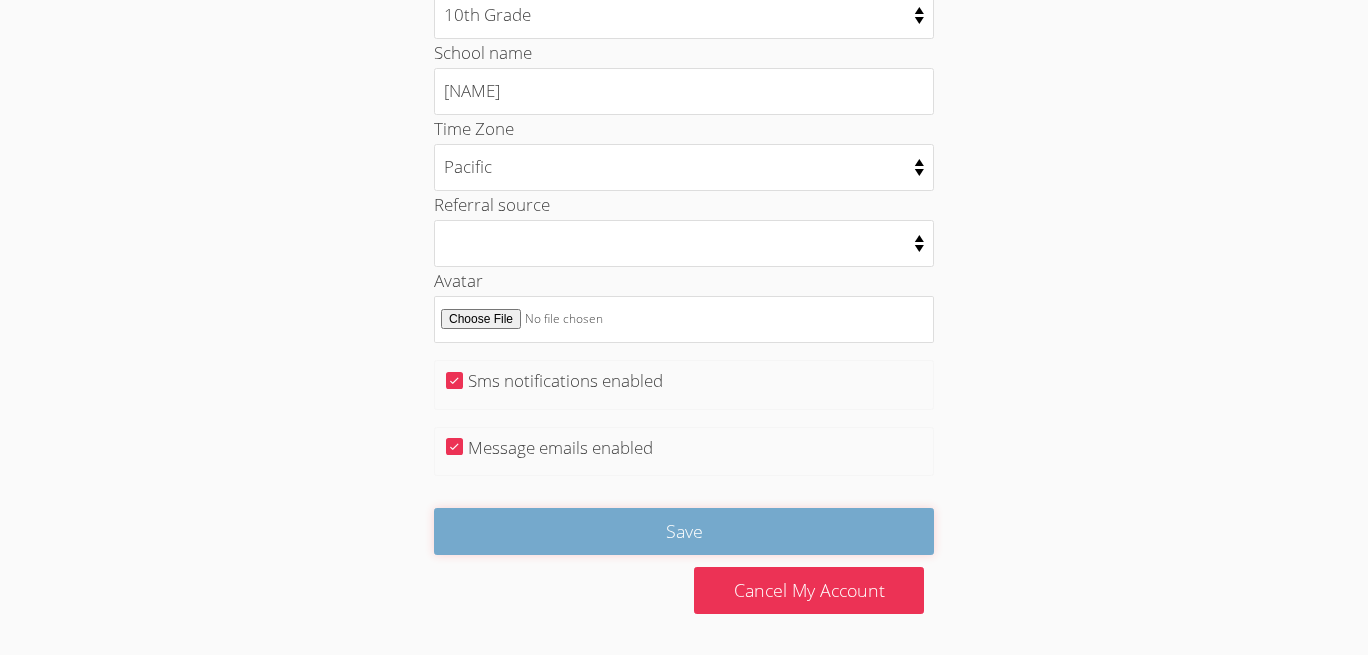click on "Save" at bounding box center [684, 531] 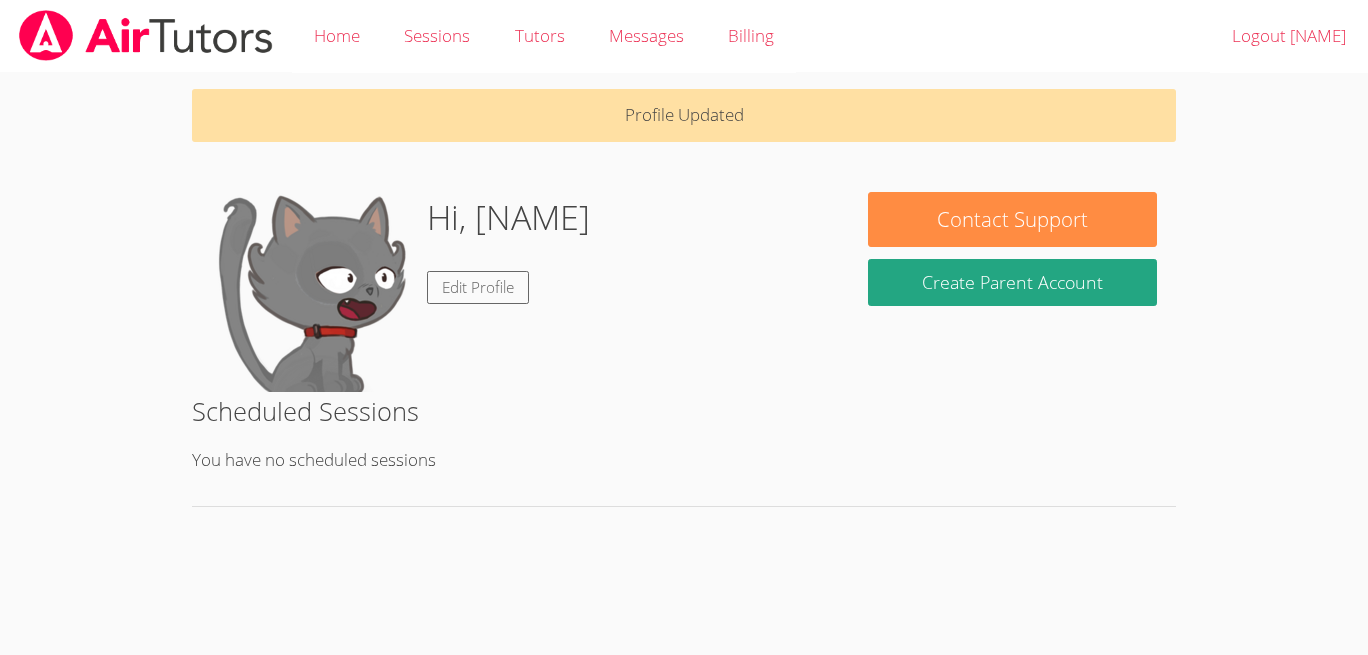 scroll, scrollTop: 0, scrollLeft: 0, axis: both 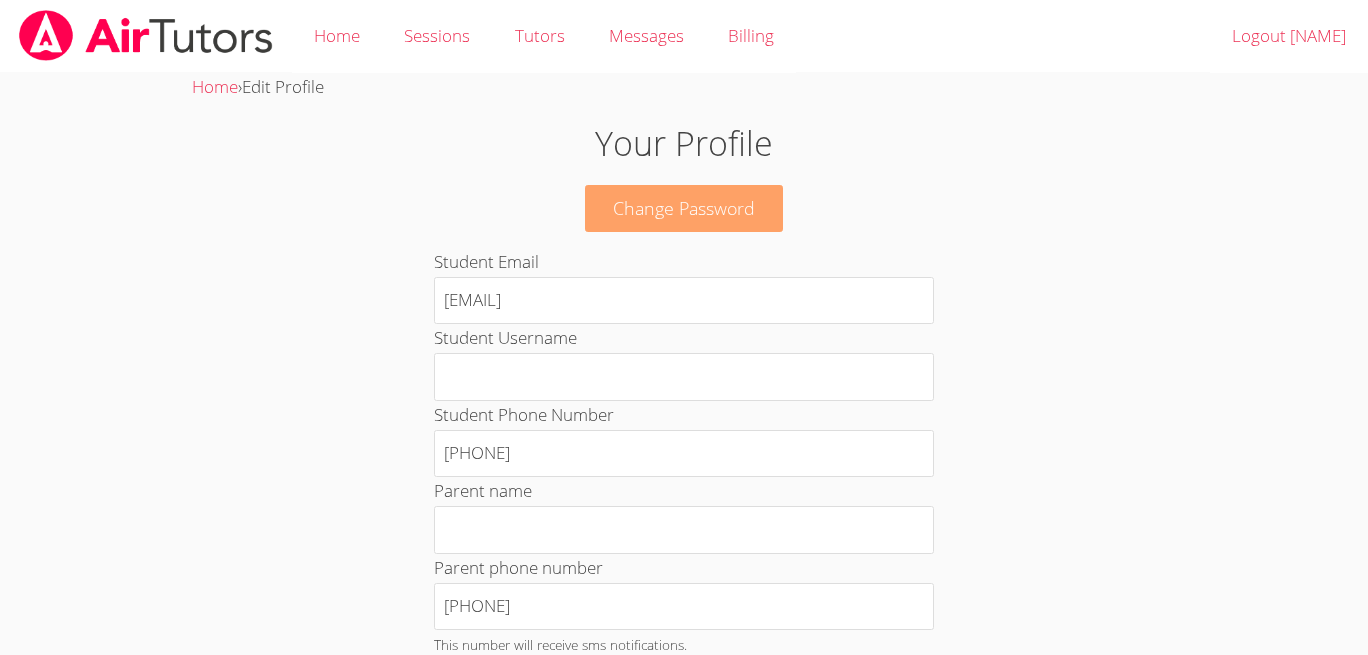 click on "Change Password" at bounding box center (684, 208) 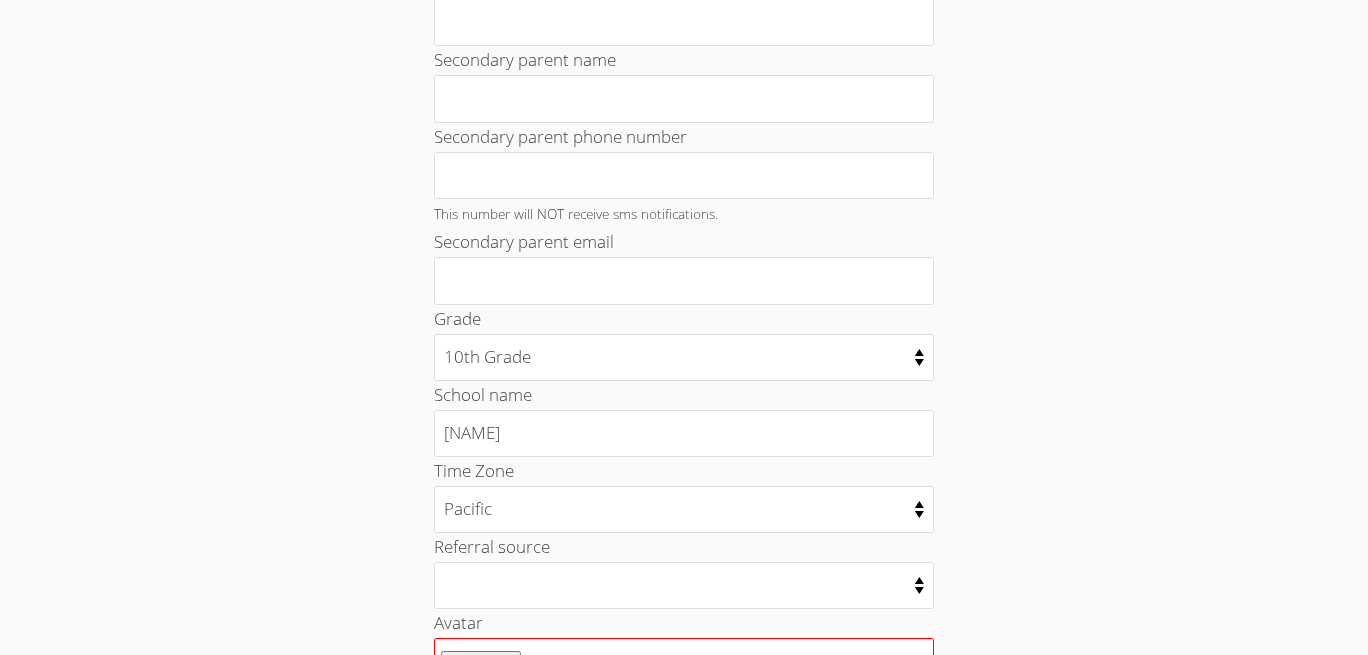 scroll, scrollTop: 1031, scrollLeft: 0, axis: vertical 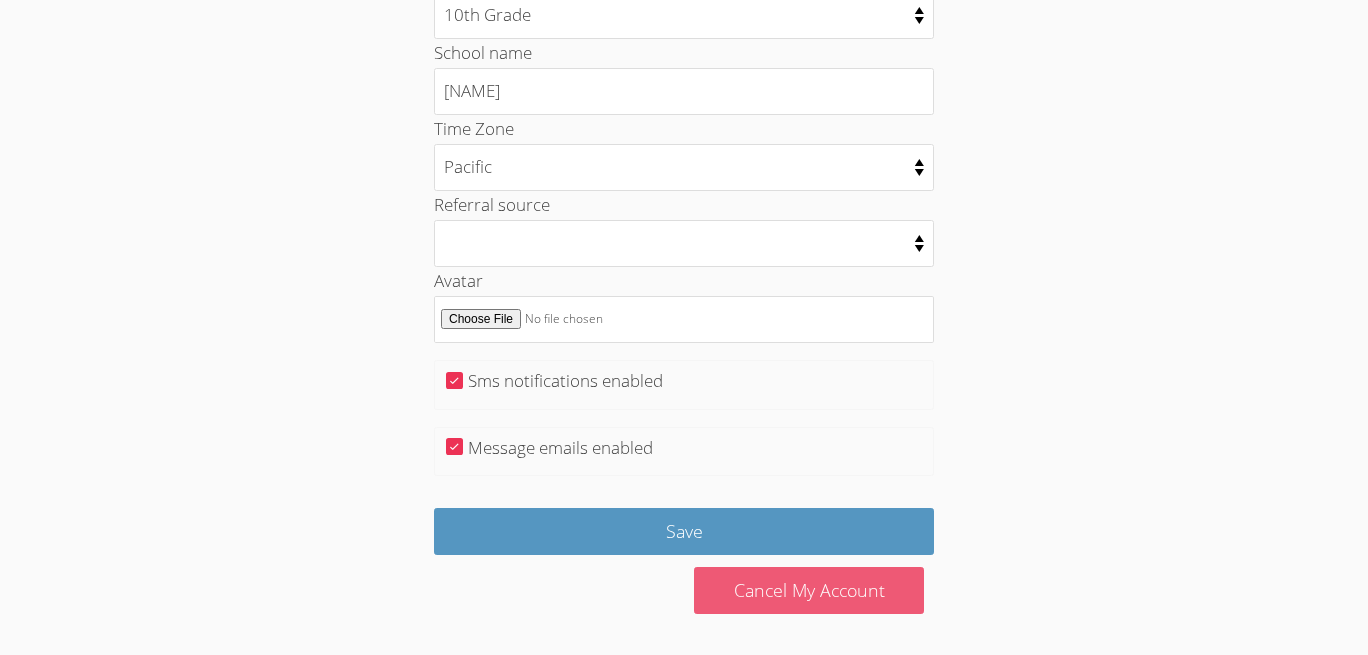 click on "Cancel My Account" at bounding box center (809, 590) 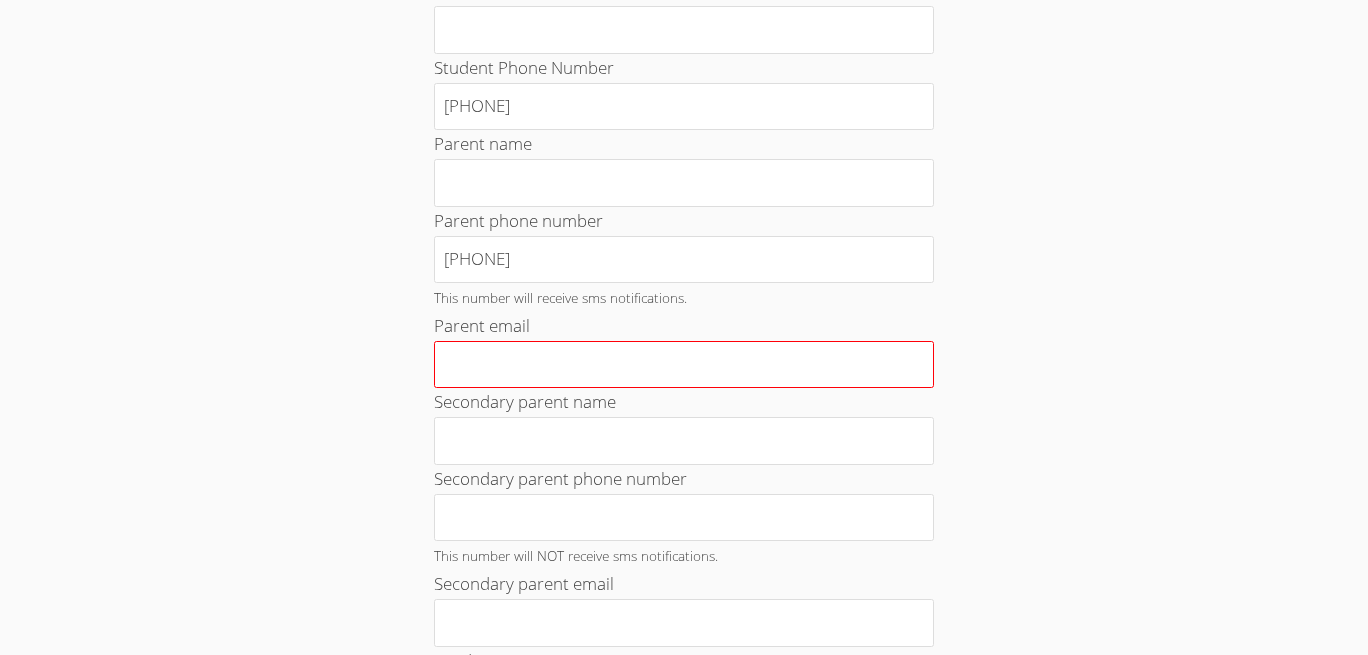 scroll, scrollTop: 0, scrollLeft: 0, axis: both 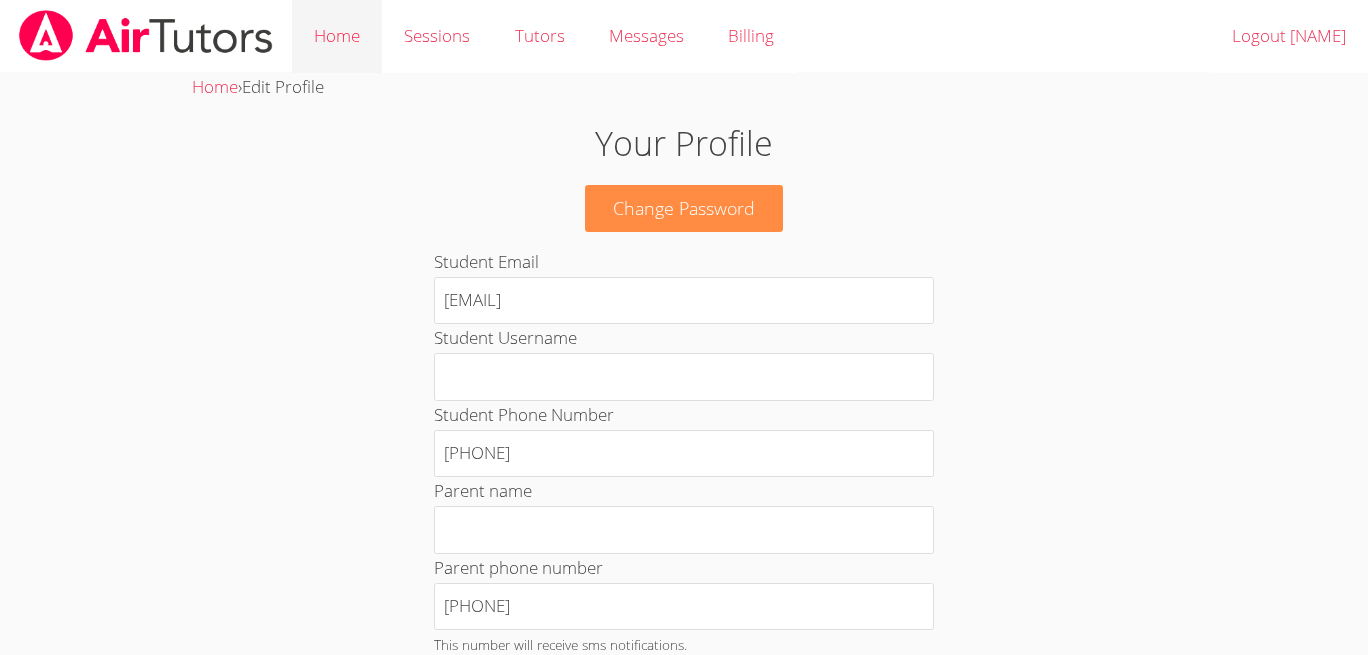 click on "Home" at bounding box center [337, 36] 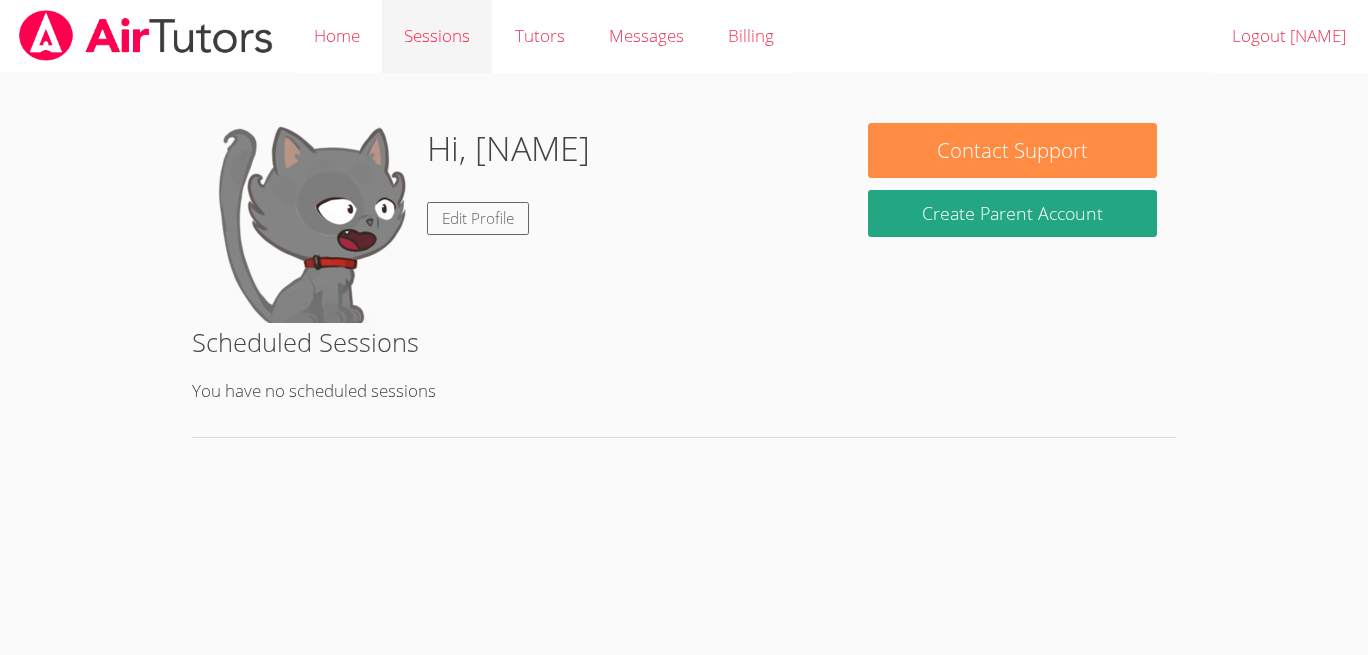 click on "Sessions" at bounding box center [437, 36] 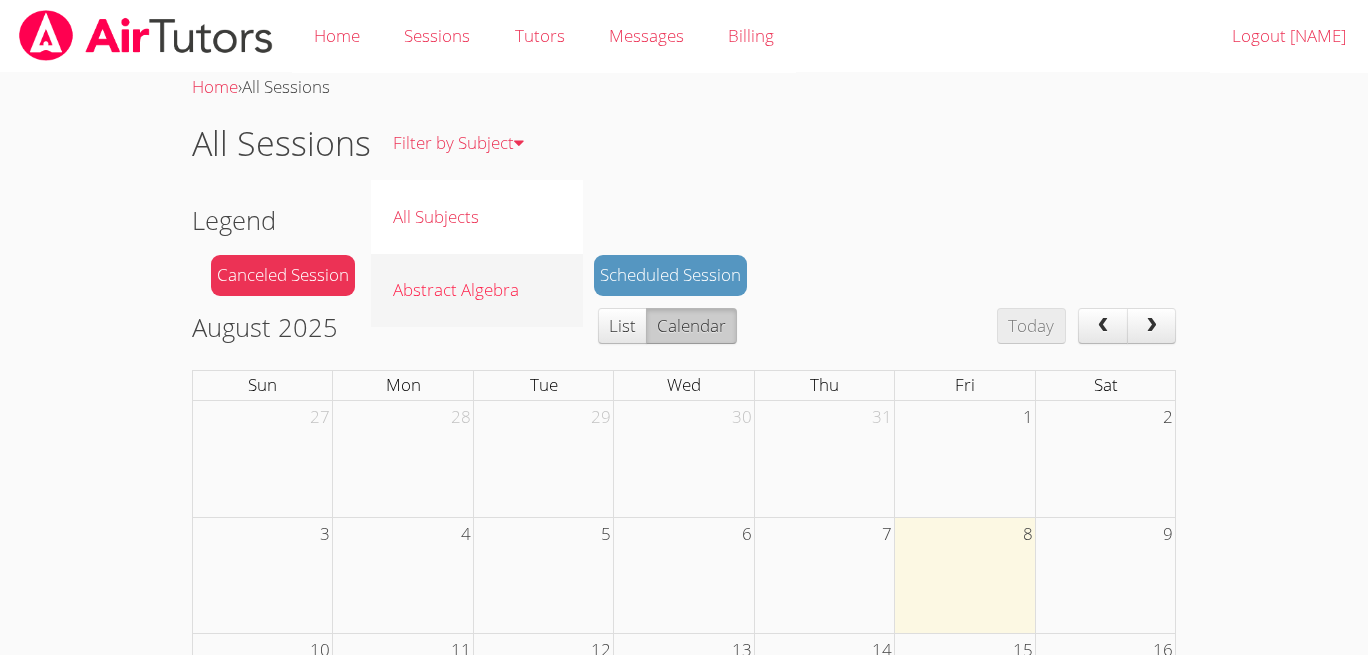 click on "Abstract Algebra" at bounding box center (477, 290) 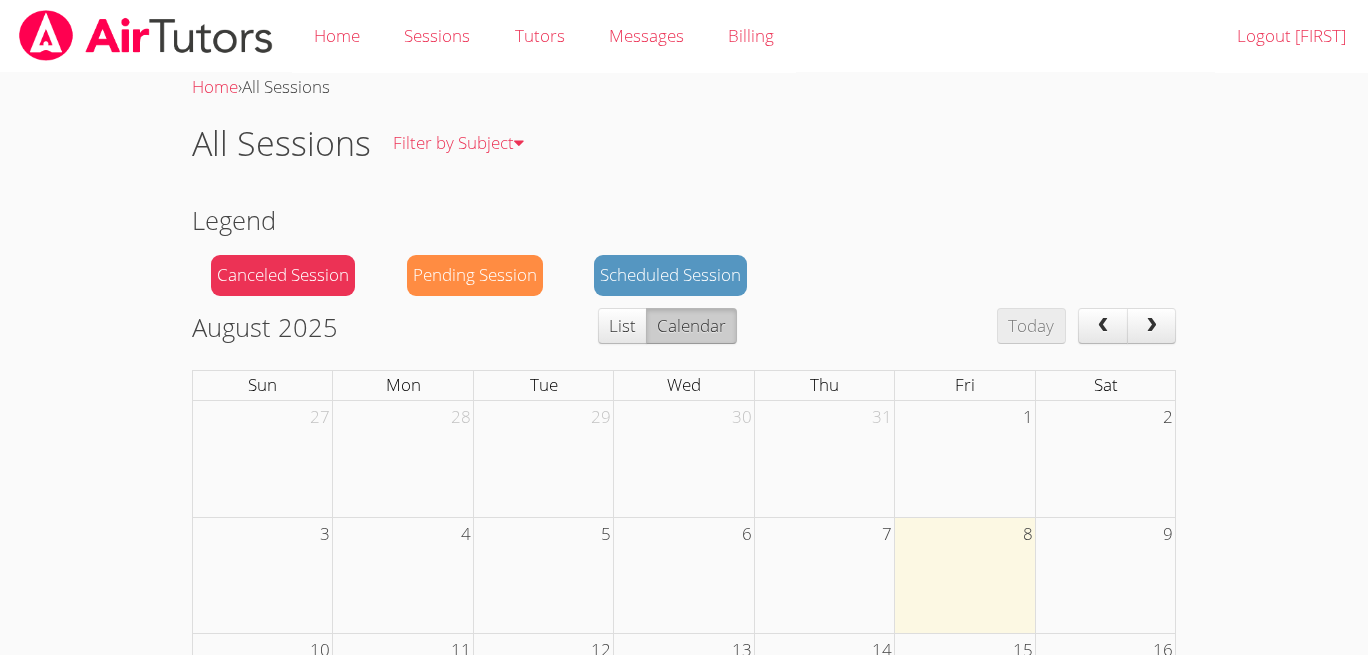 scroll, scrollTop: 0, scrollLeft: 0, axis: both 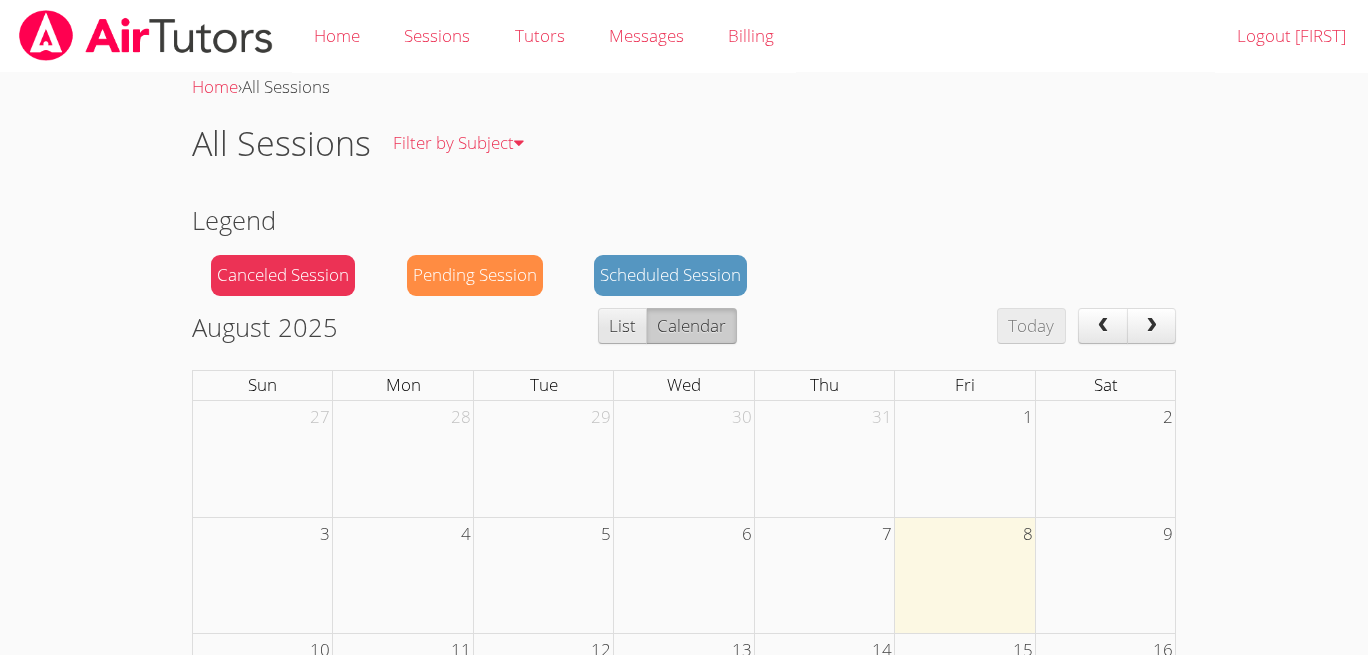 click on "List" at bounding box center [622, 326] 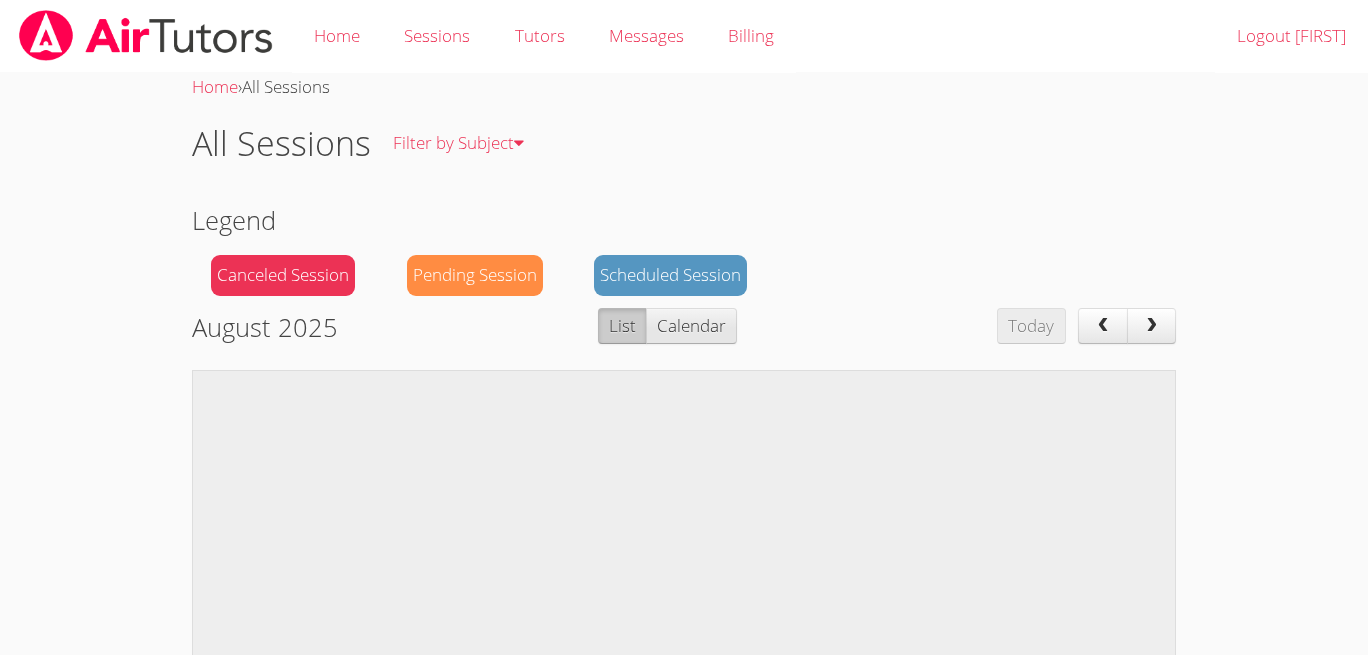 click on "Calendar" at bounding box center (691, 326) 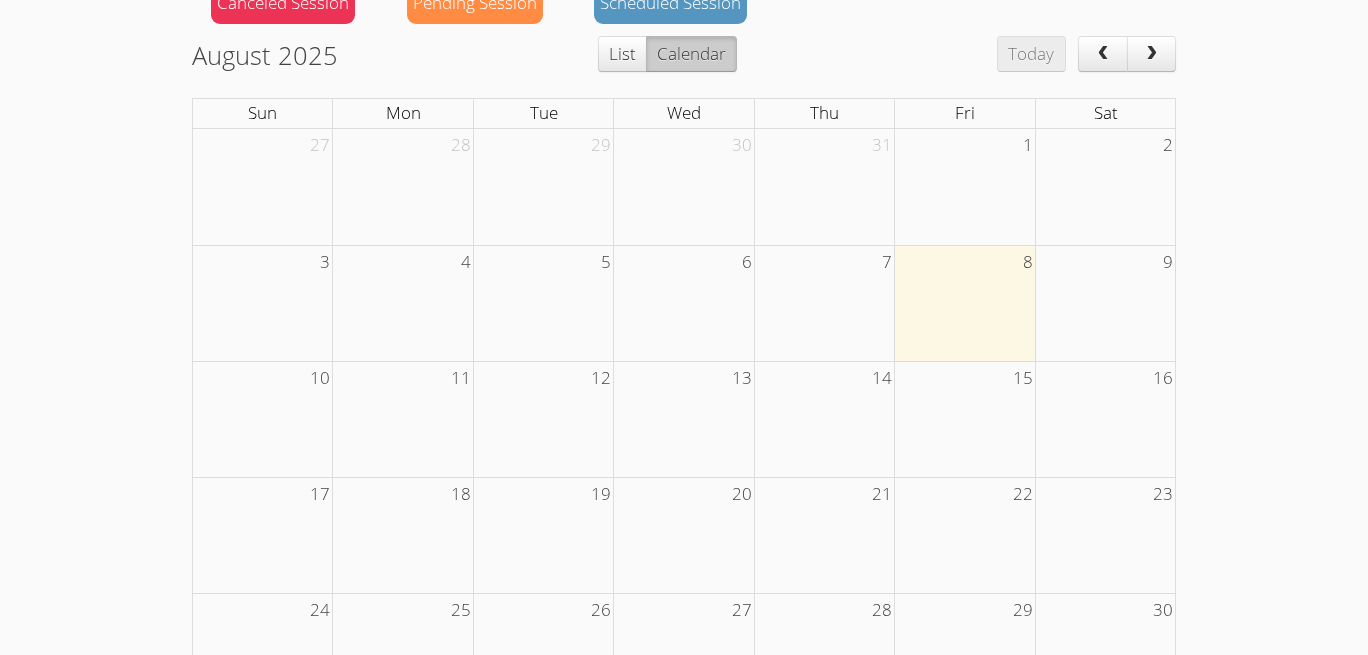 scroll, scrollTop: 342, scrollLeft: 0, axis: vertical 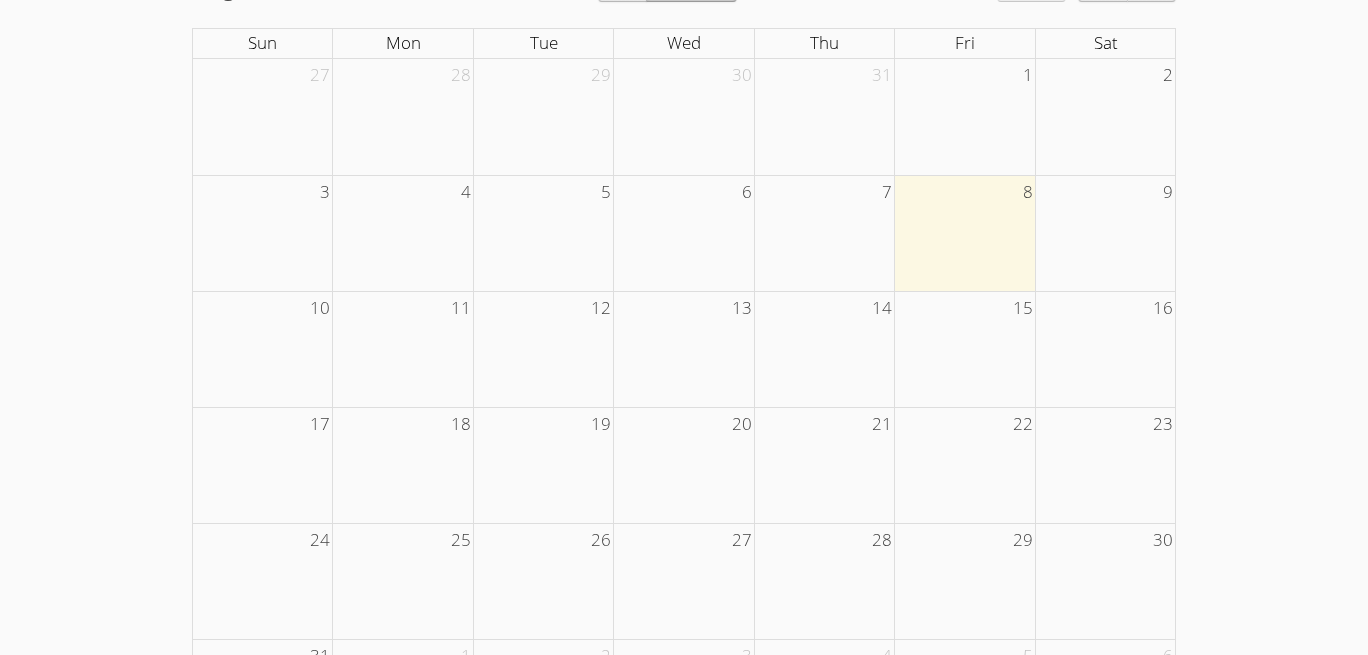 click at bounding box center [965, 233] 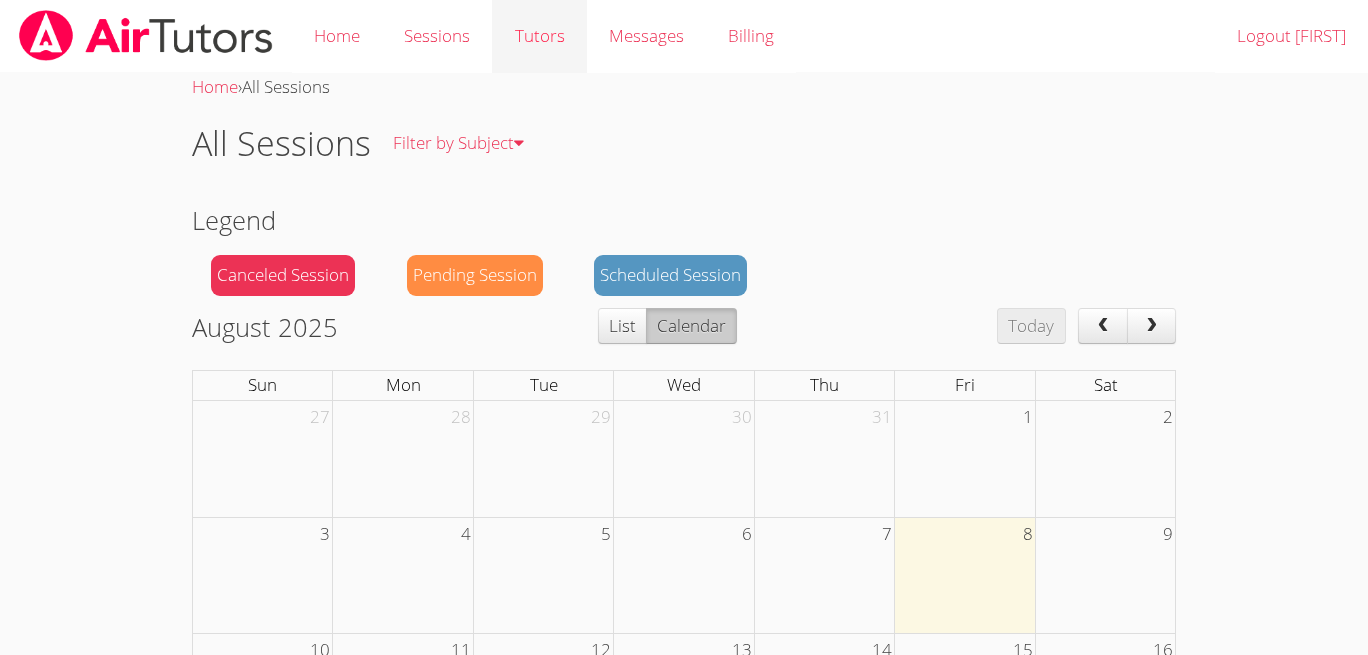 click on "Tutors" at bounding box center [539, 36] 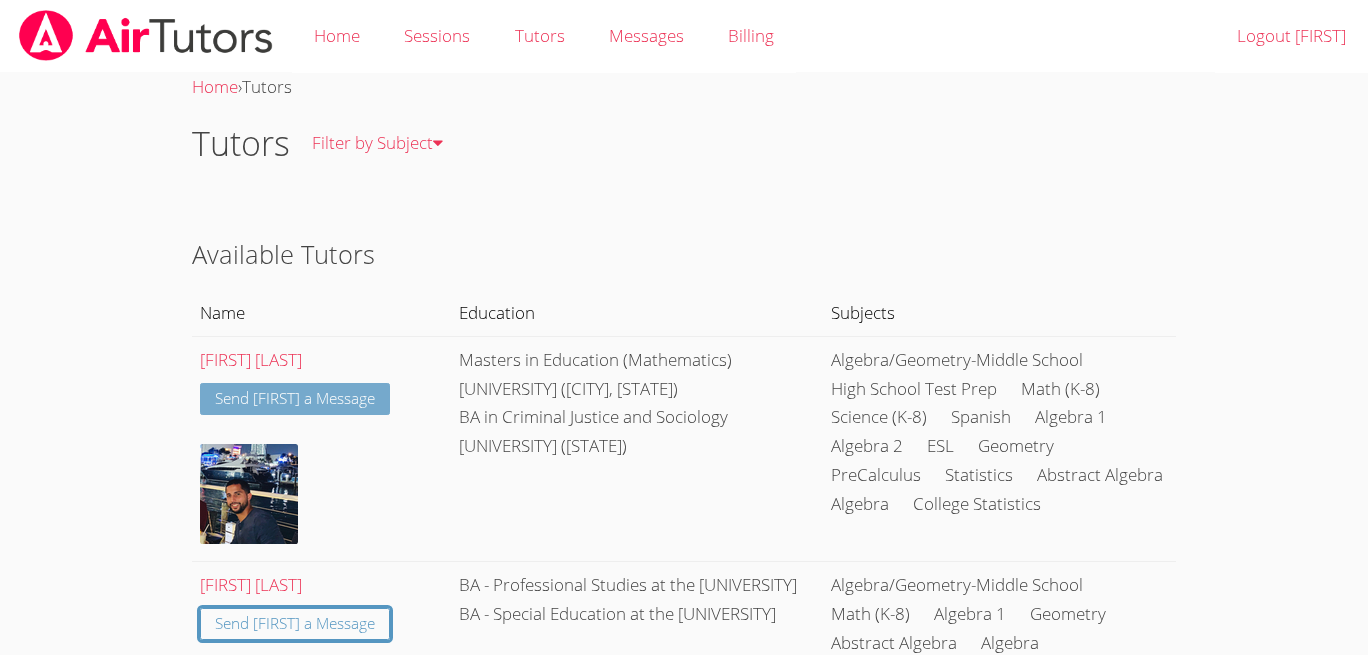 click on "Send Freddy a Message" at bounding box center (295, 399) 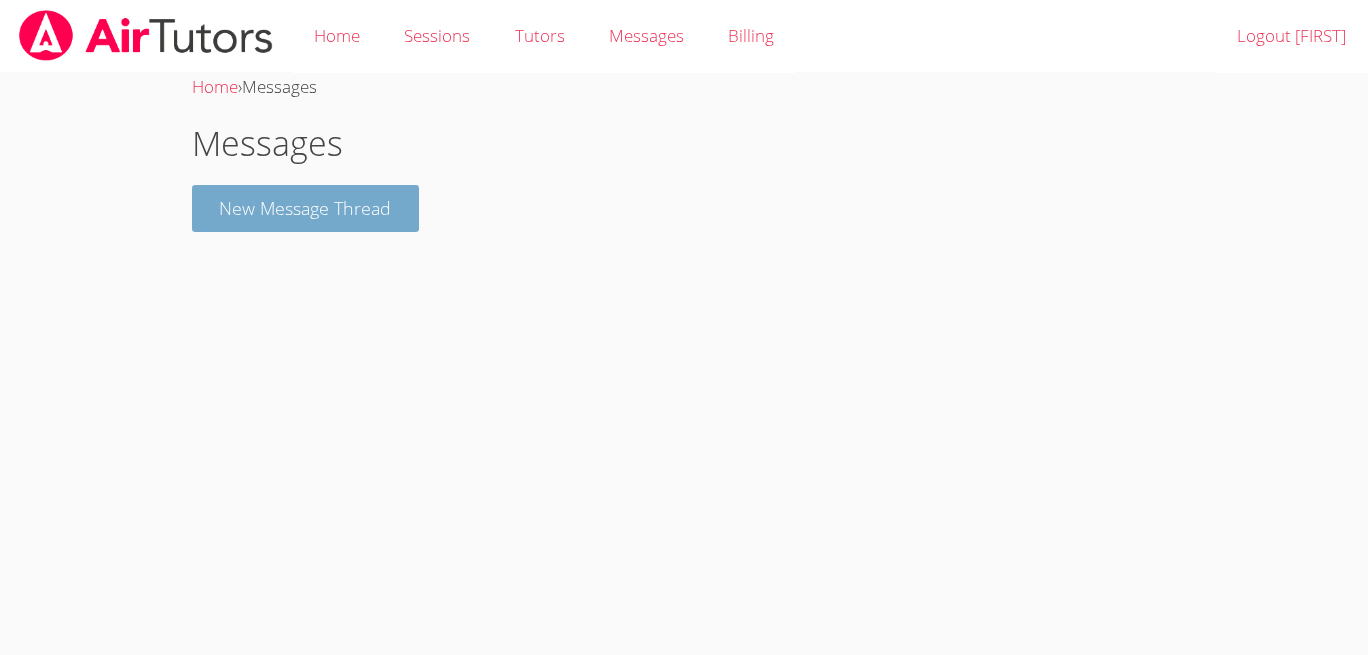 click on "New Message Thread" at bounding box center [306, 208] 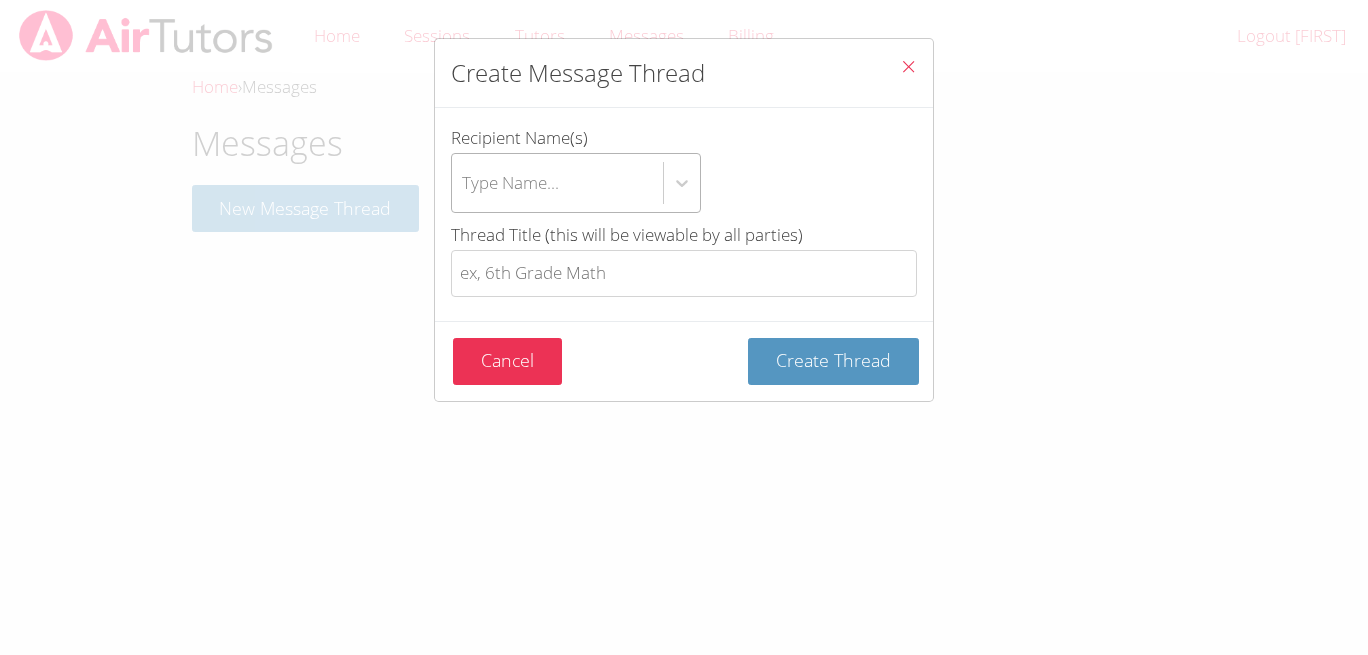 click on "Type Name..." at bounding box center [510, 182] 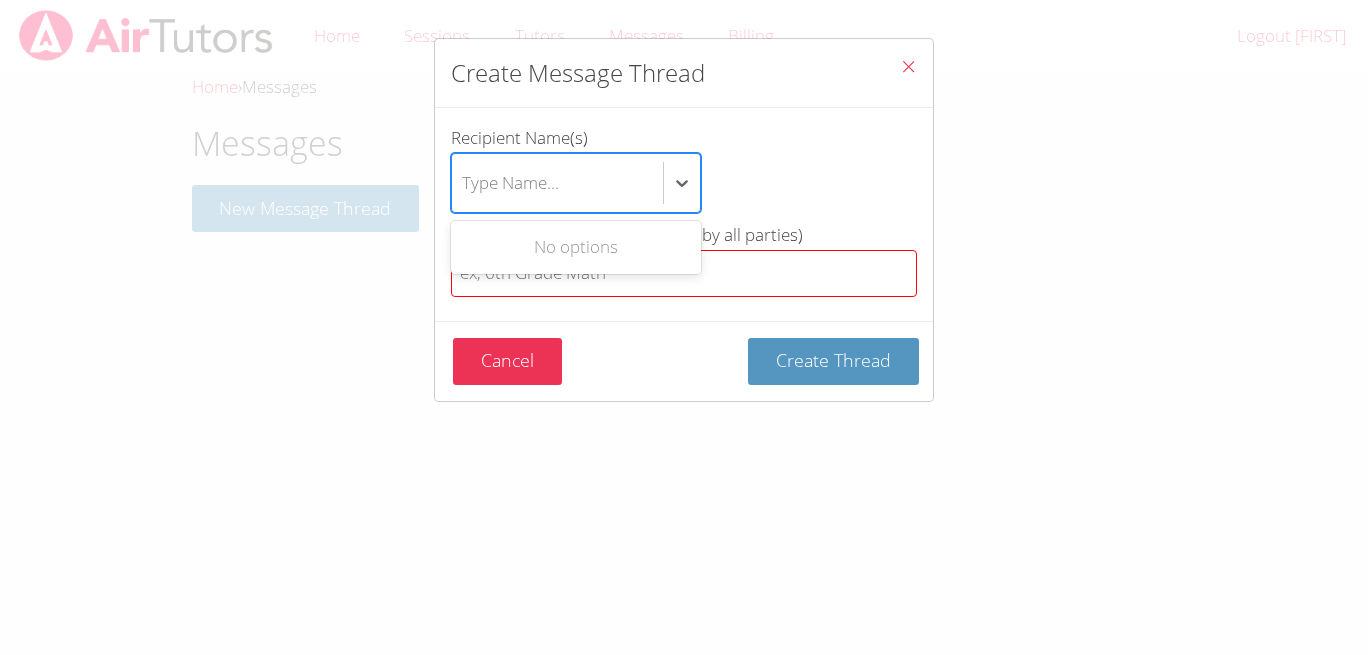 drag, startPoint x: 549, startPoint y: 246, endPoint x: 826, endPoint y: 271, distance: 278.1259 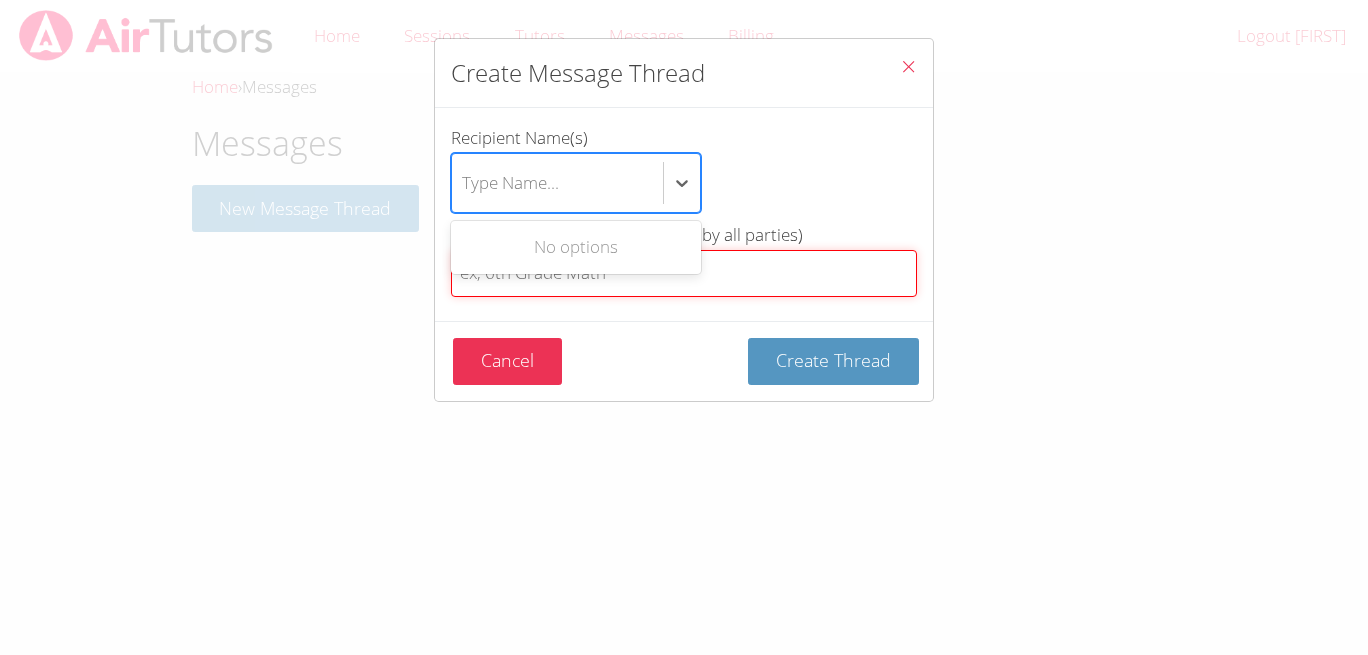 click on "Thread Title (this will be viewable by all parties)" at bounding box center (684, 273) 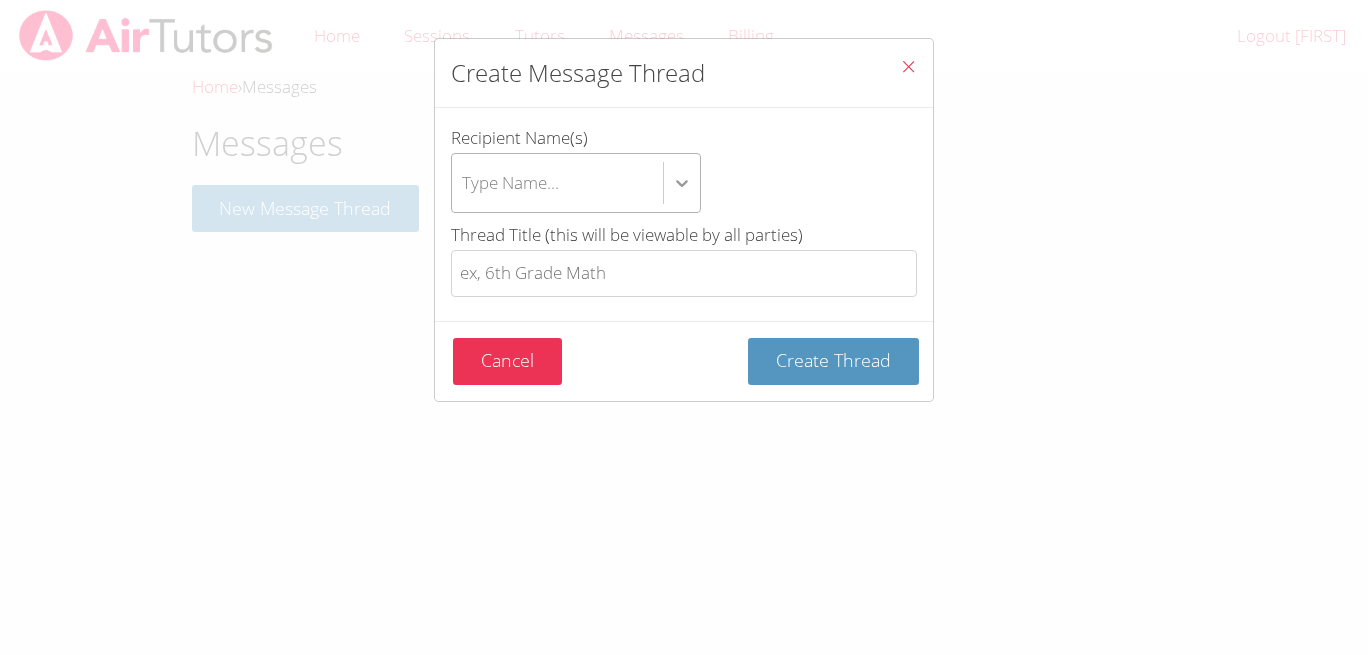 click at bounding box center (682, 183) 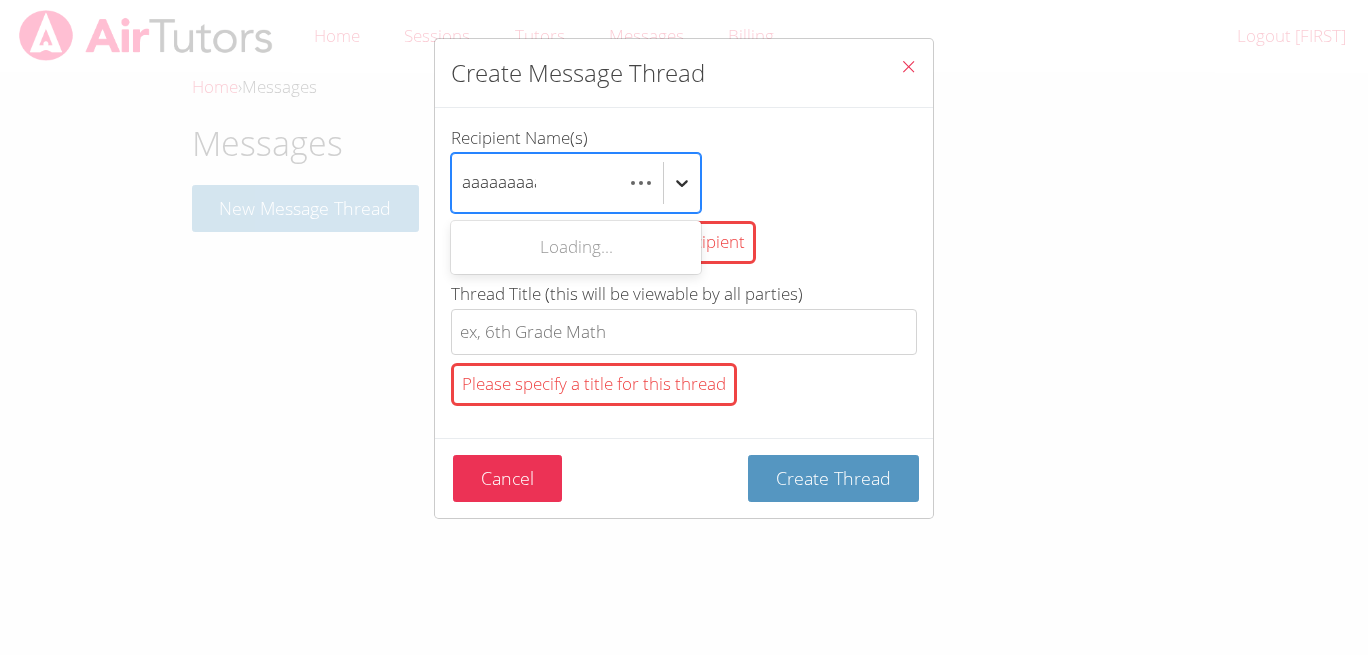 scroll, scrollTop: 0, scrollLeft: 0, axis: both 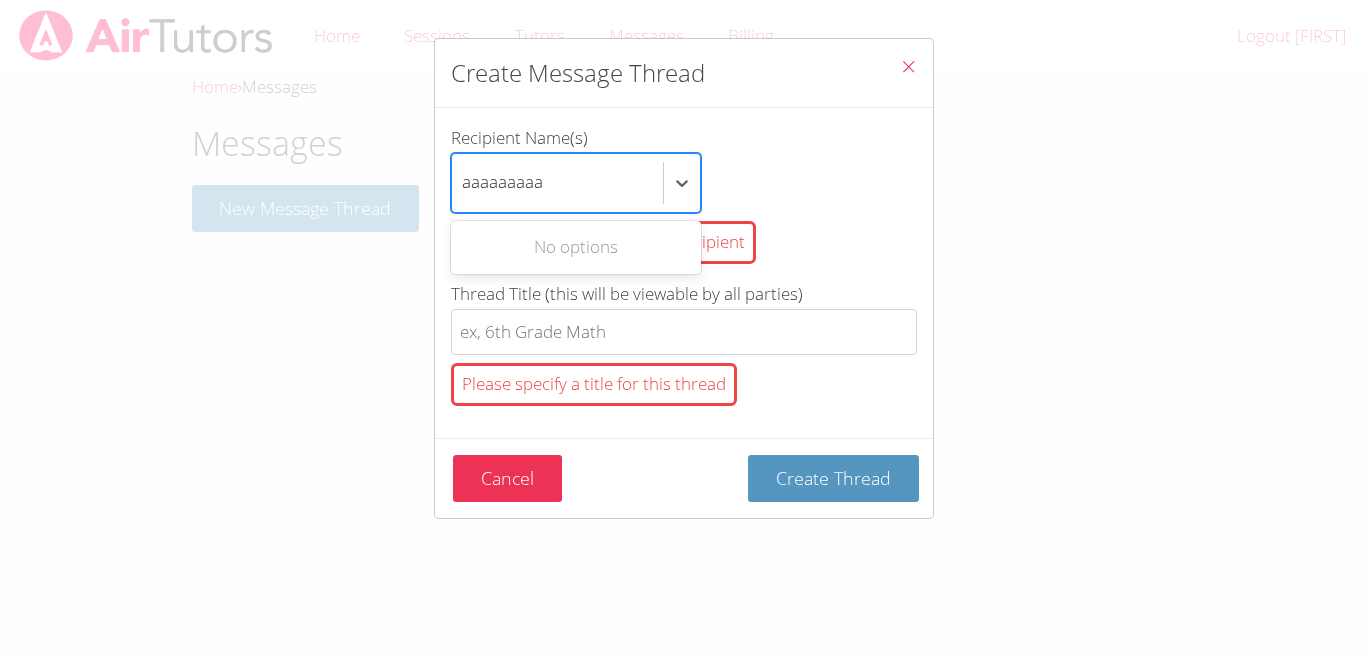 type on "aaaaaaaaa" 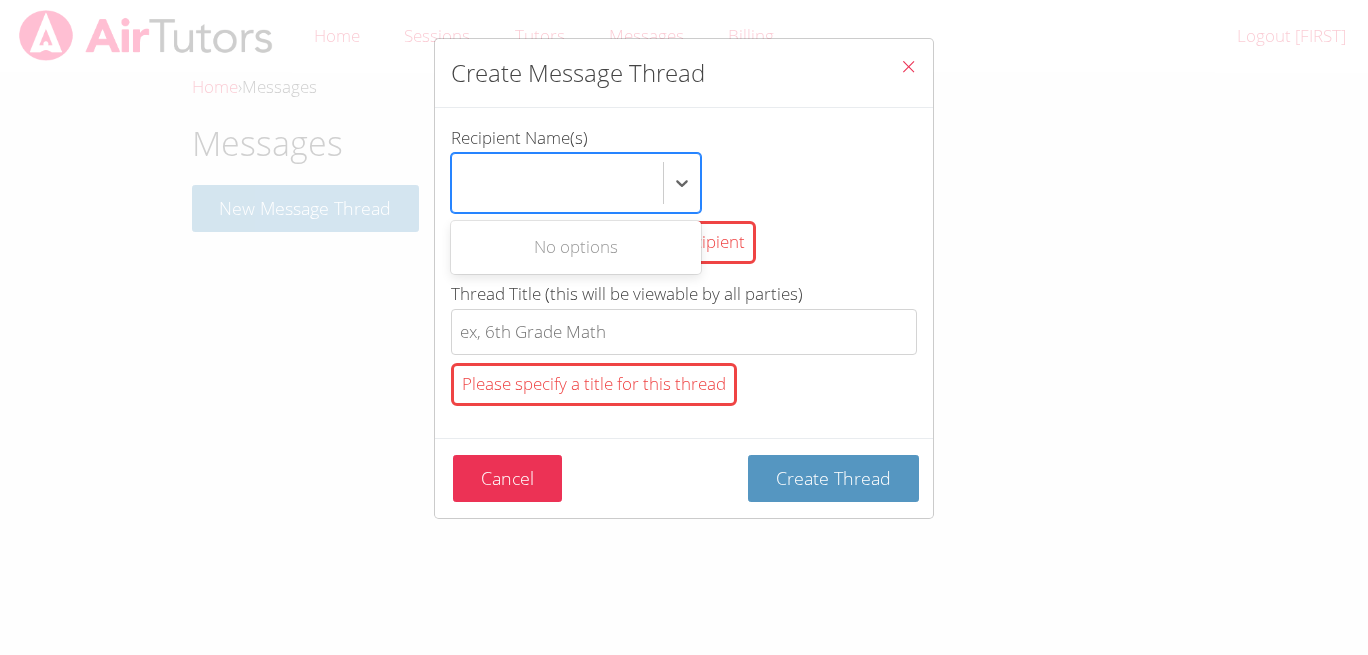 click at bounding box center [908, 66] 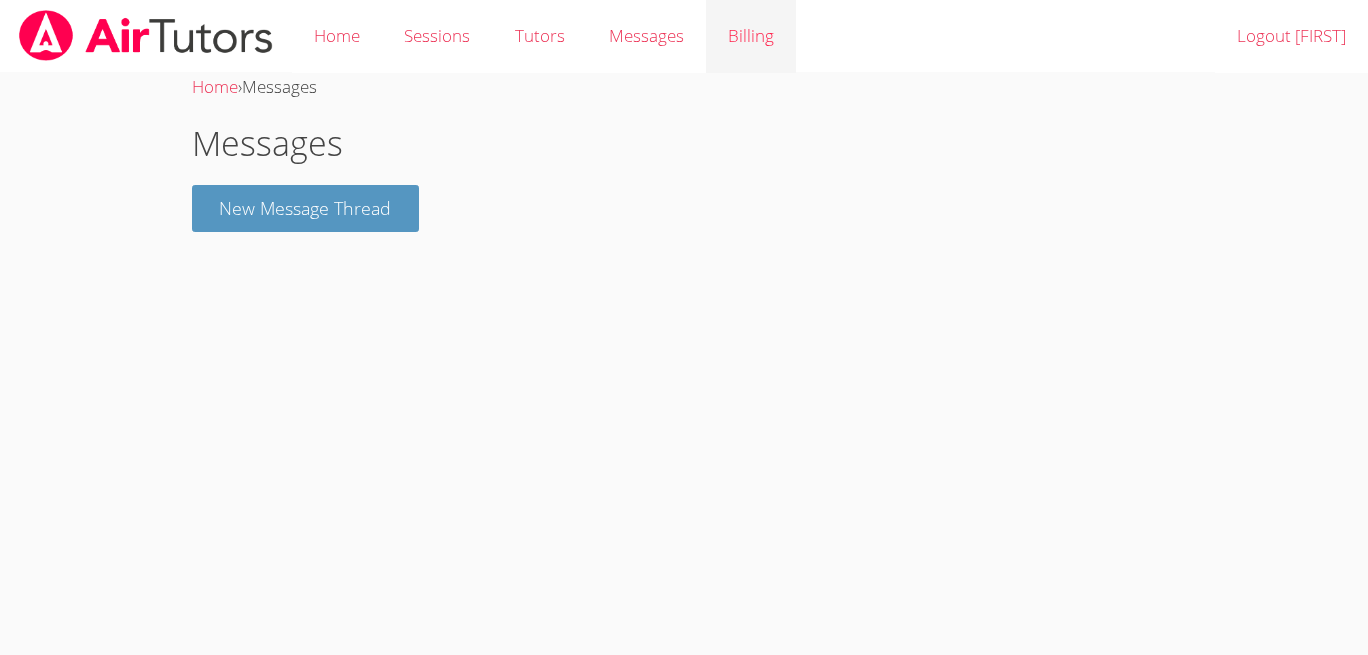 click on "Billing" at bounding box center (751, 36) 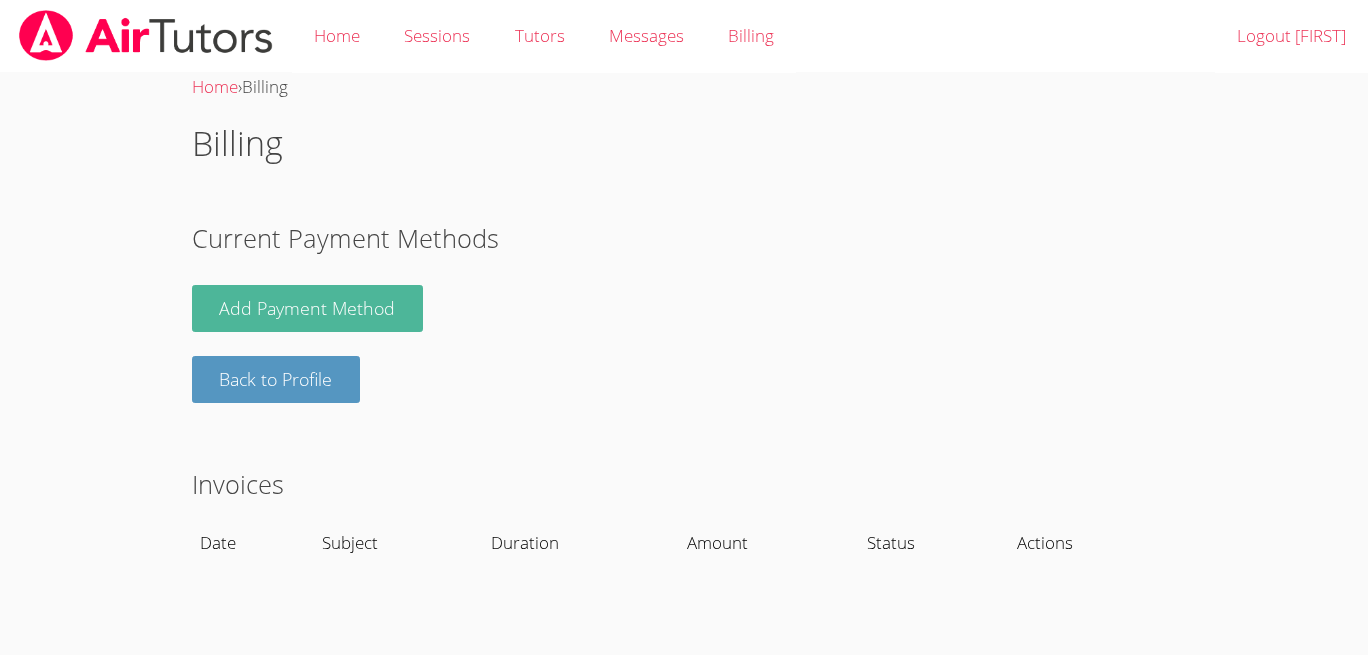 click on "Add Payment Method" at bounding box center [308, 308] 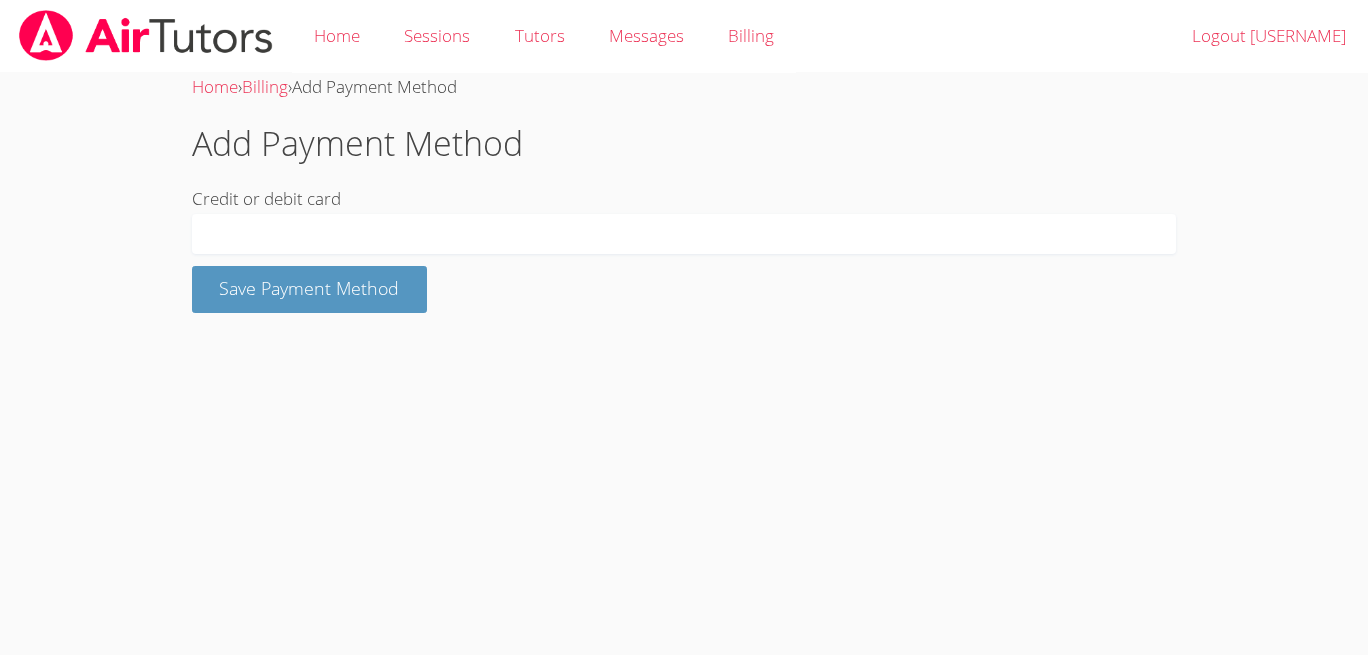 scroll, scrollTop: 0, scrollLeft: 0, axis: both 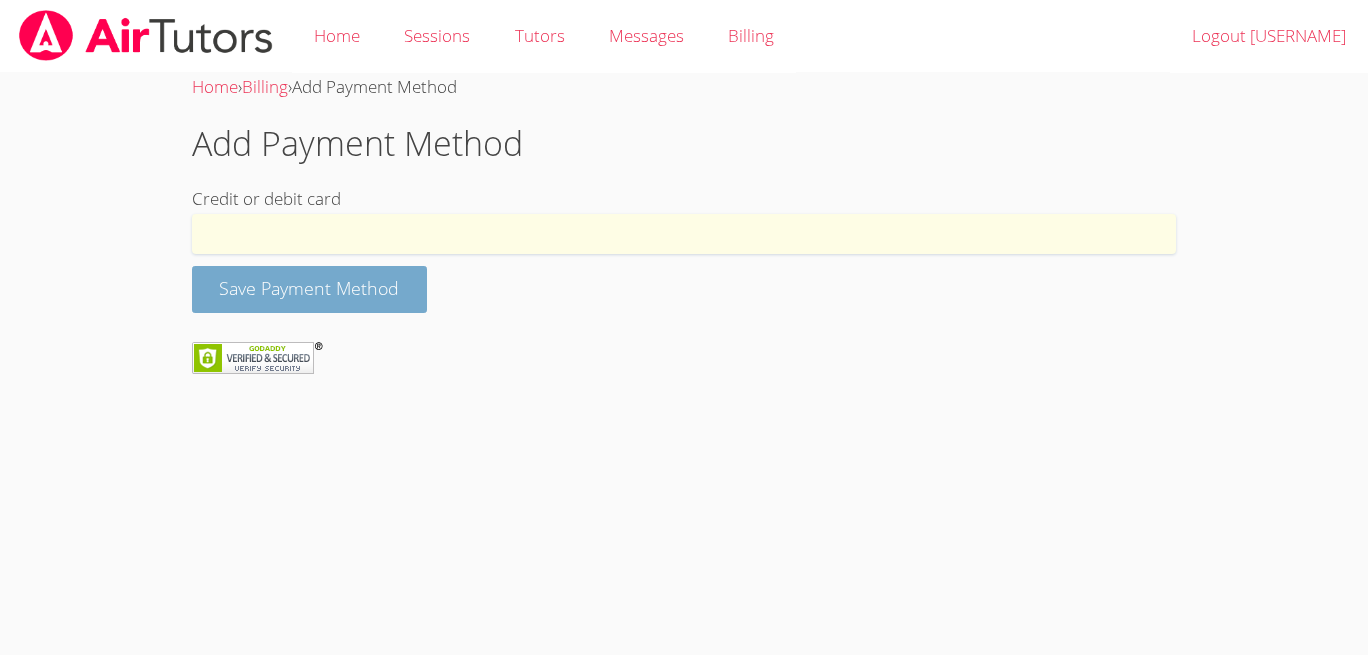 click on "Save Payment Method" at bounding box center (310, 289) 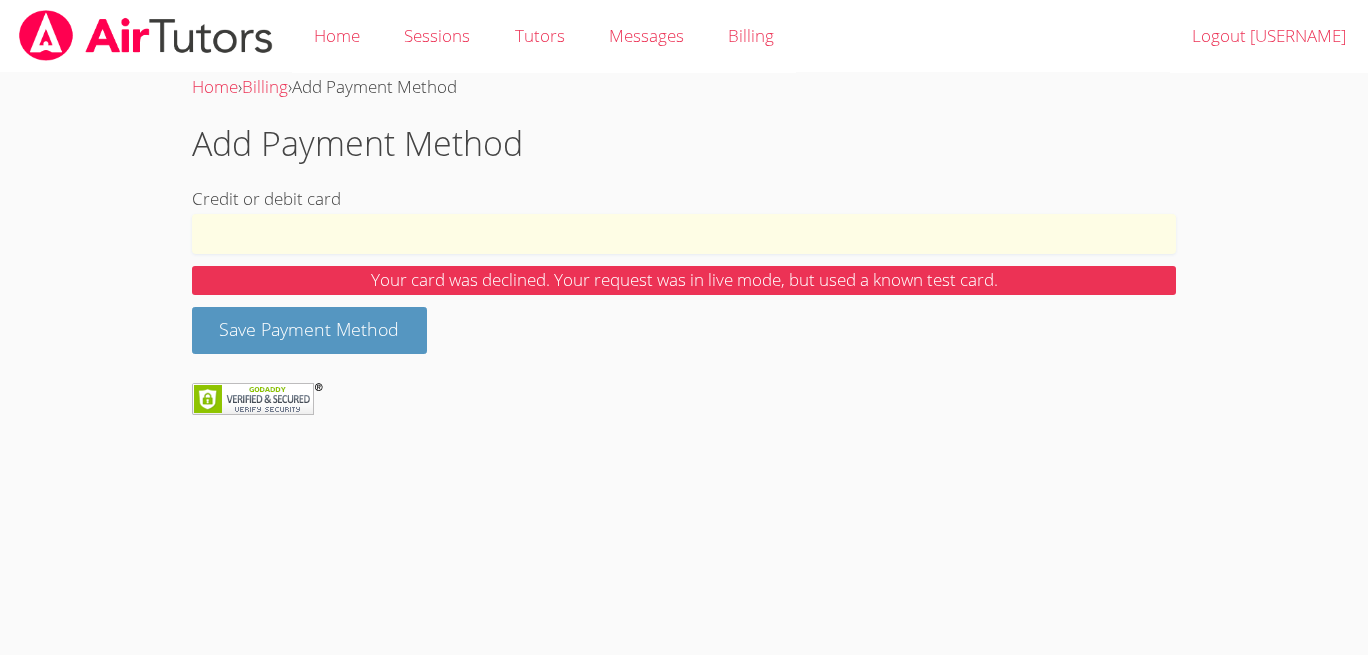 click at bounding box center [146, 35] 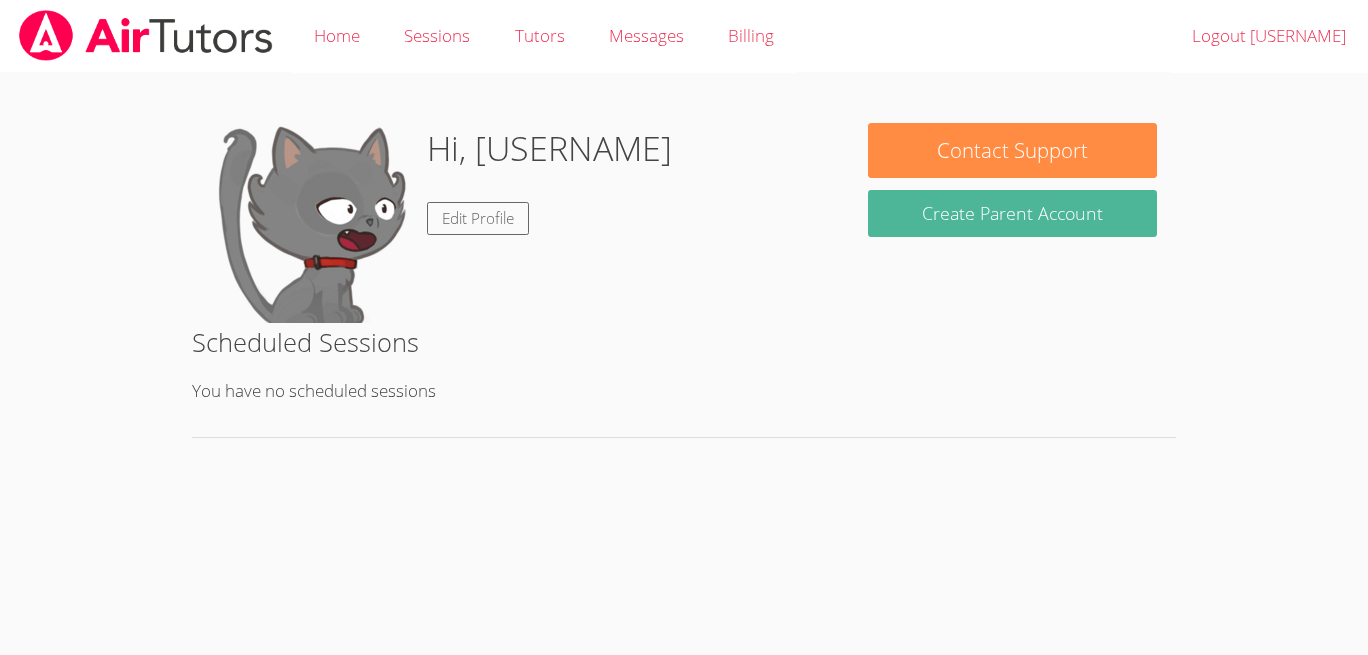 click on "Create Parent Account" at bounding box center (1012, 213) 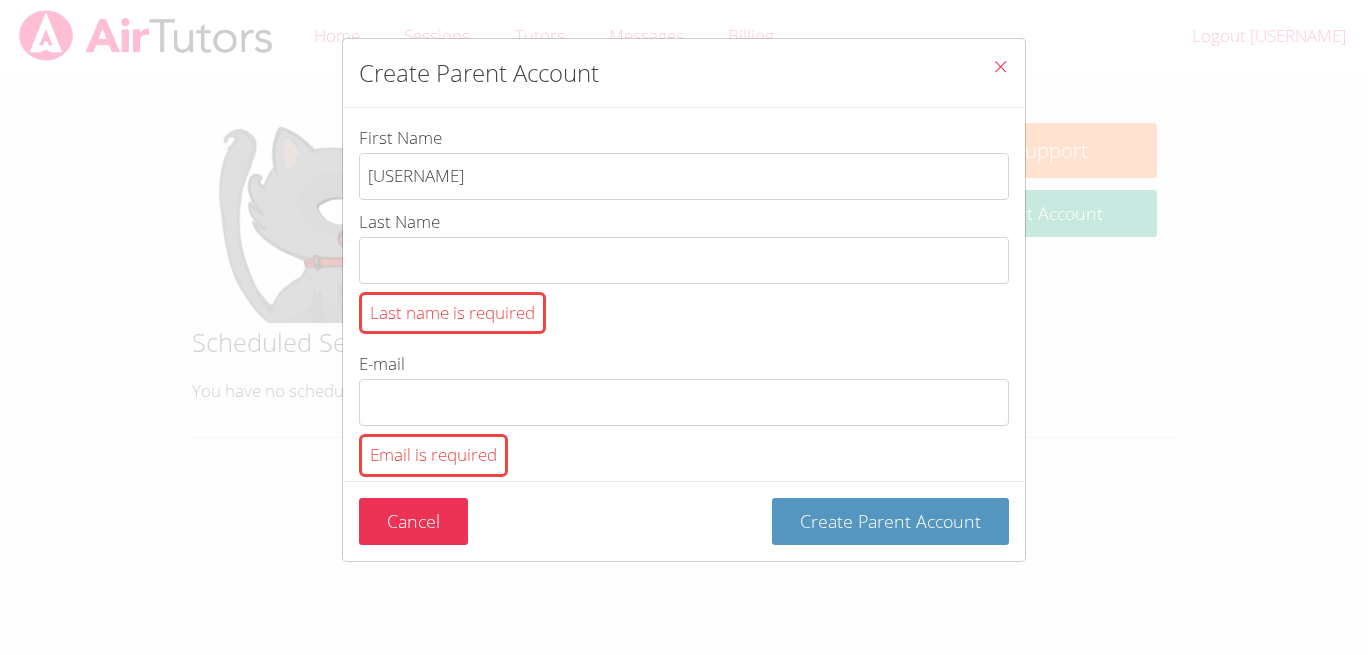 type on "[USERNAME]" 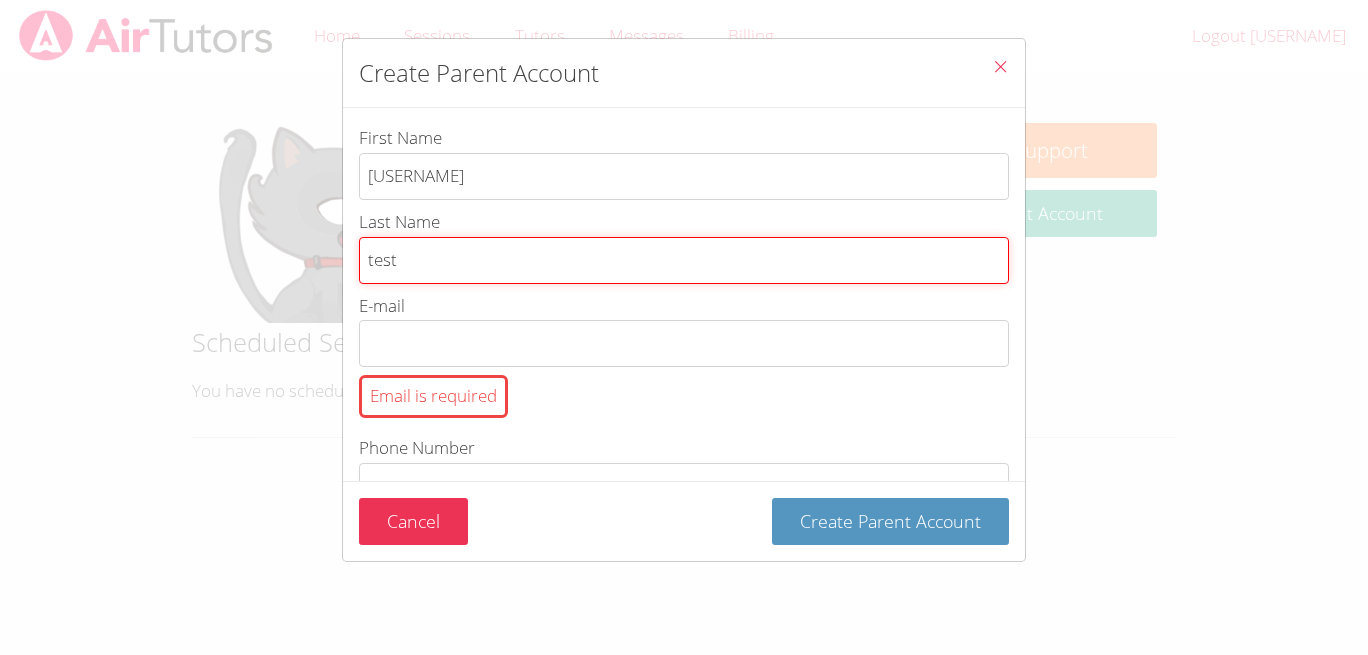 type on "test" 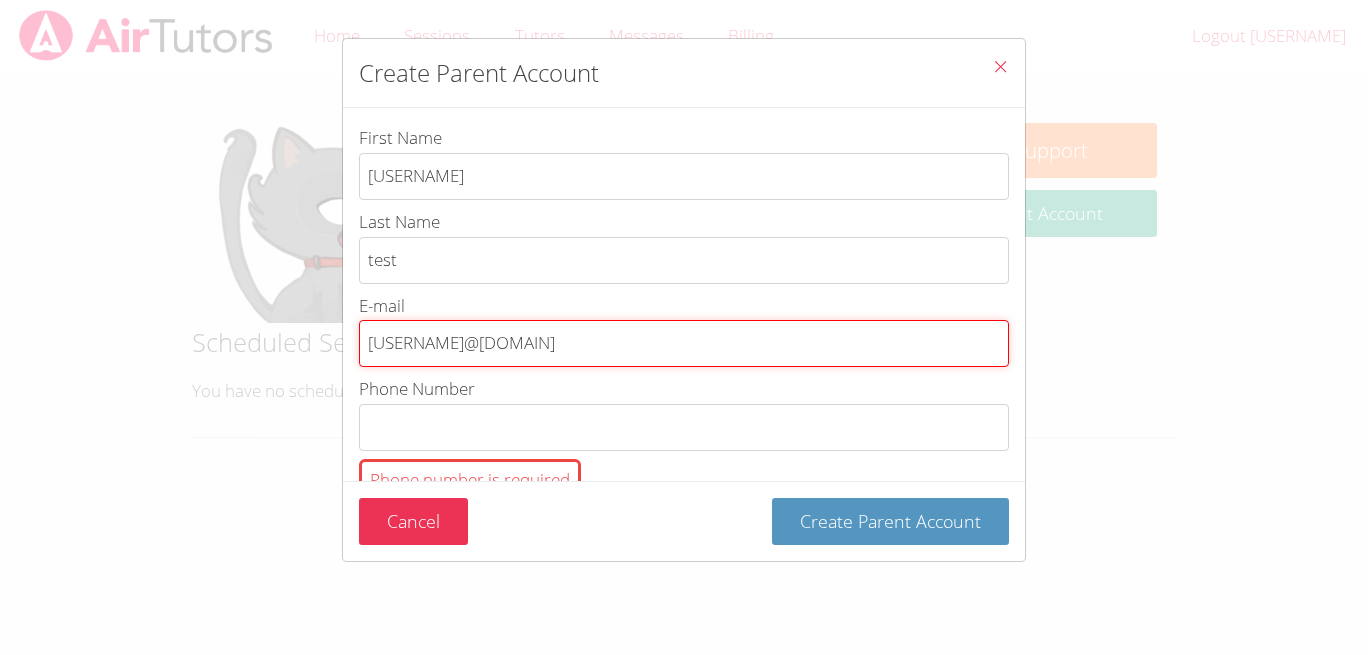 type on "[USERNAME]@[DOMAIN]" 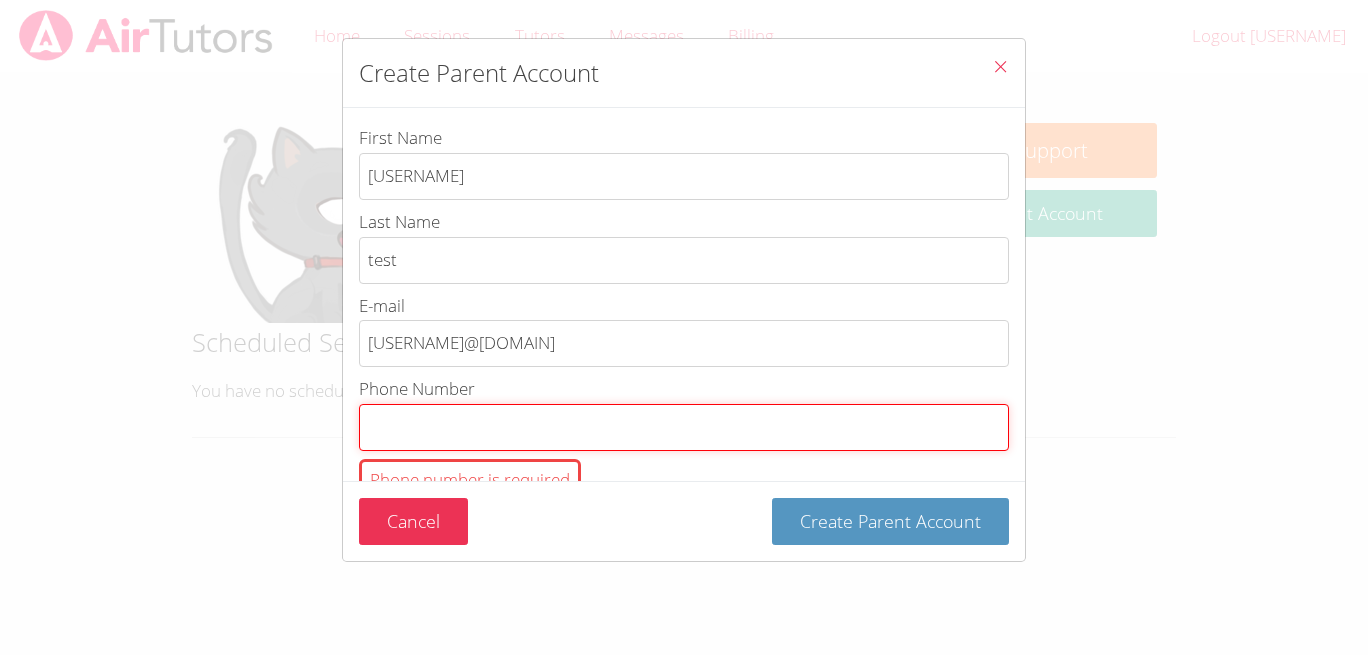 type on "1" 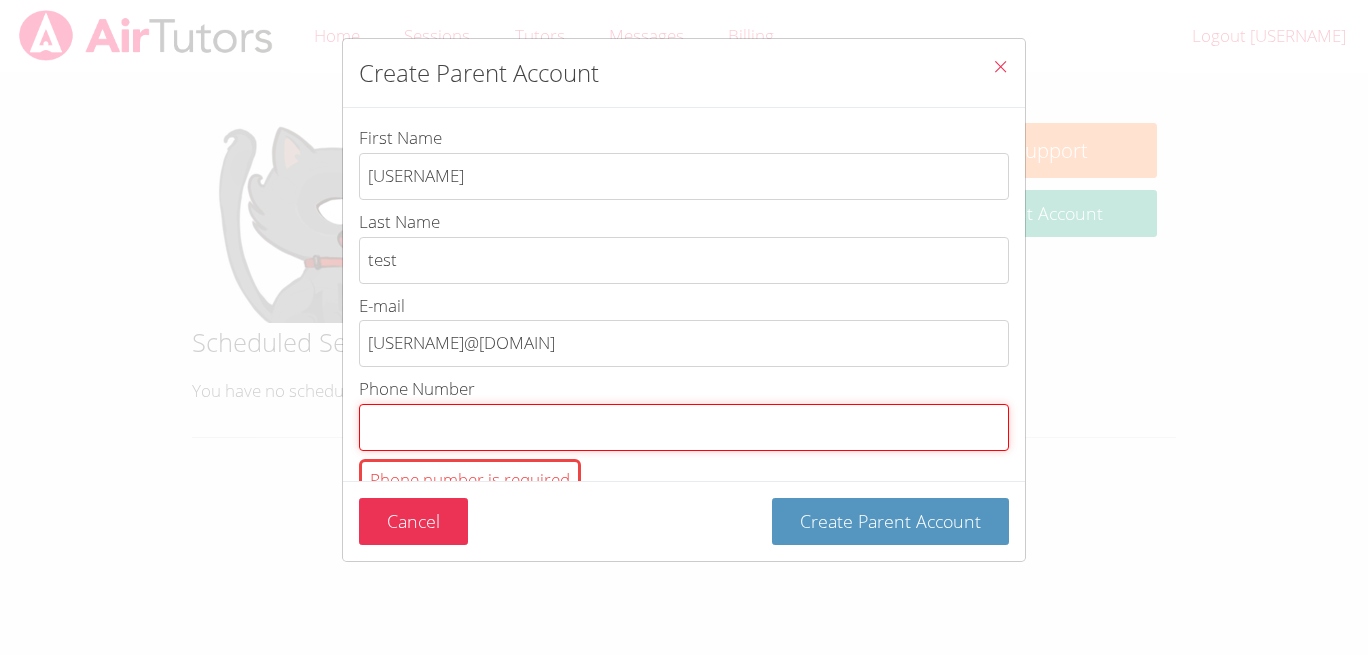 paste on "[USERNAME]@[DOMAIN]" 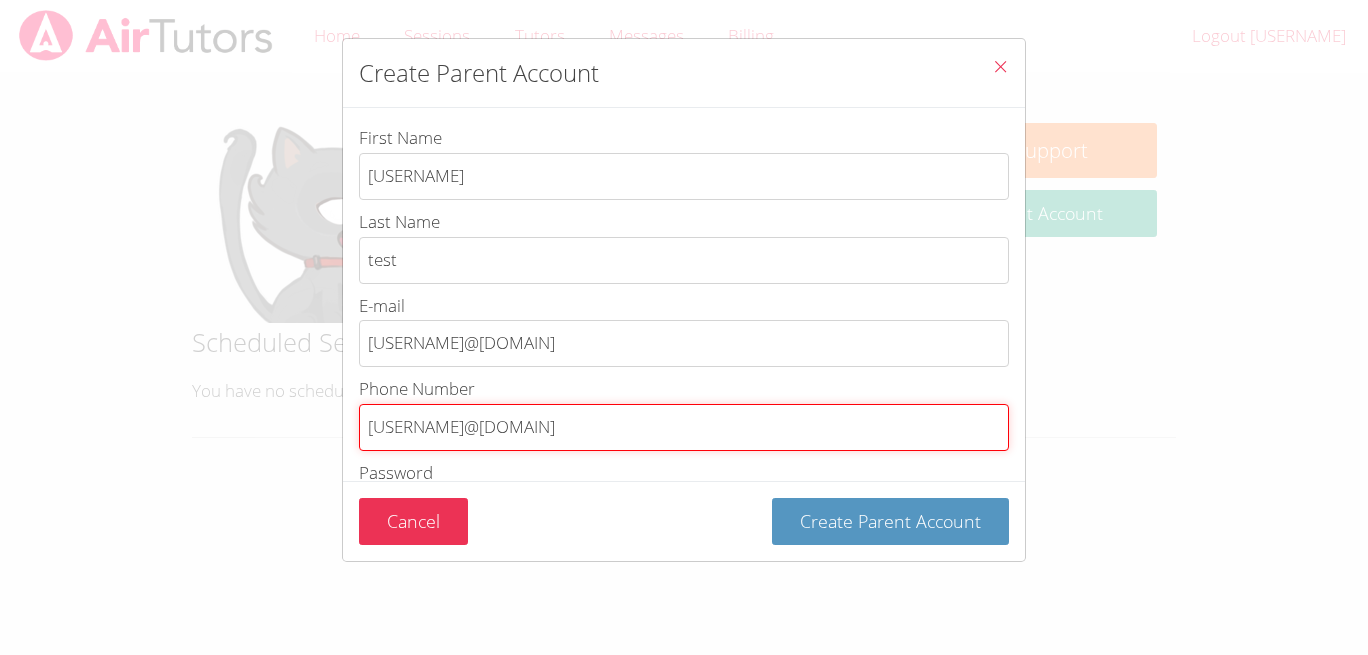 scroll, scrollTop: 288, scrollLeft: 0, axis: vertical 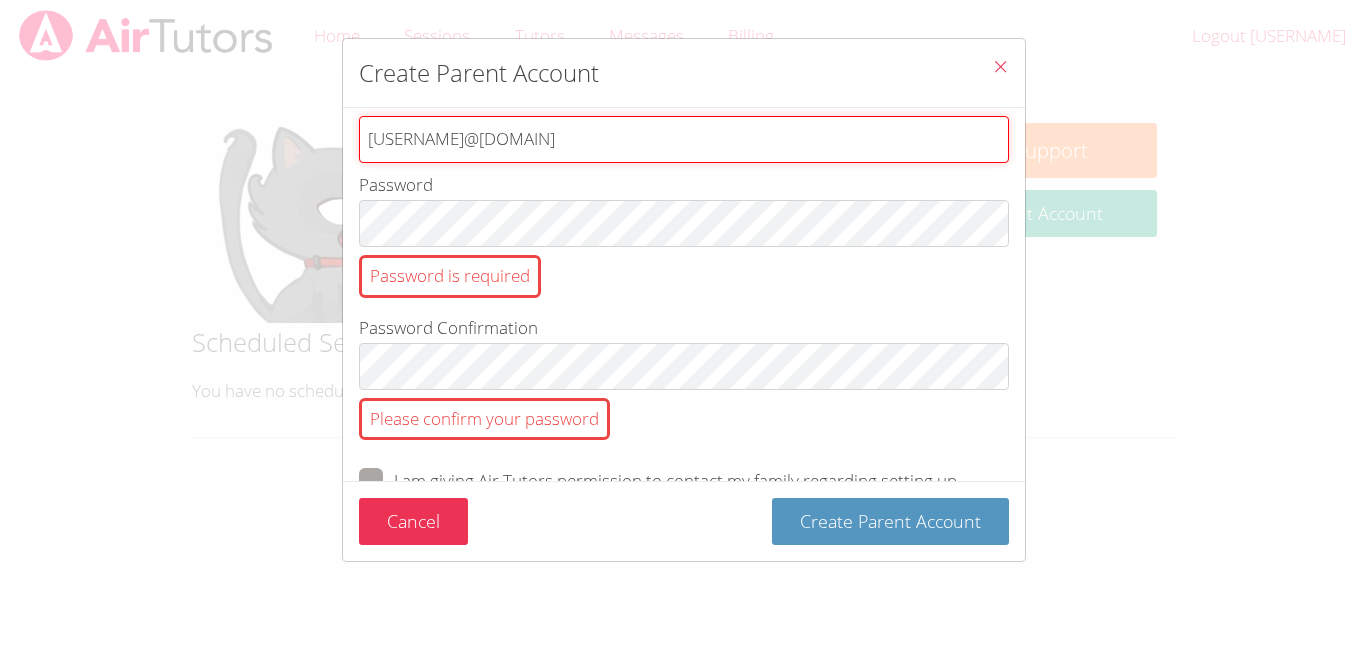 type on "[USERNAME]@[DOMAIN]" 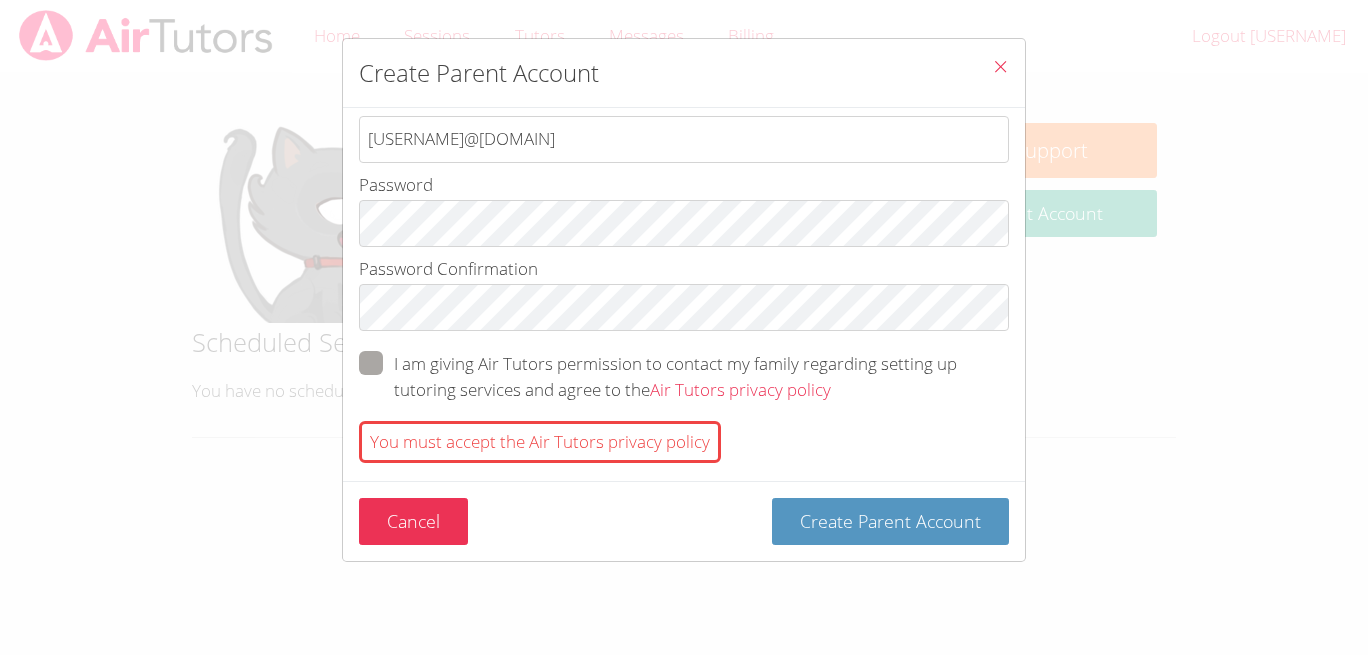 click at bounding box center [831, 389] 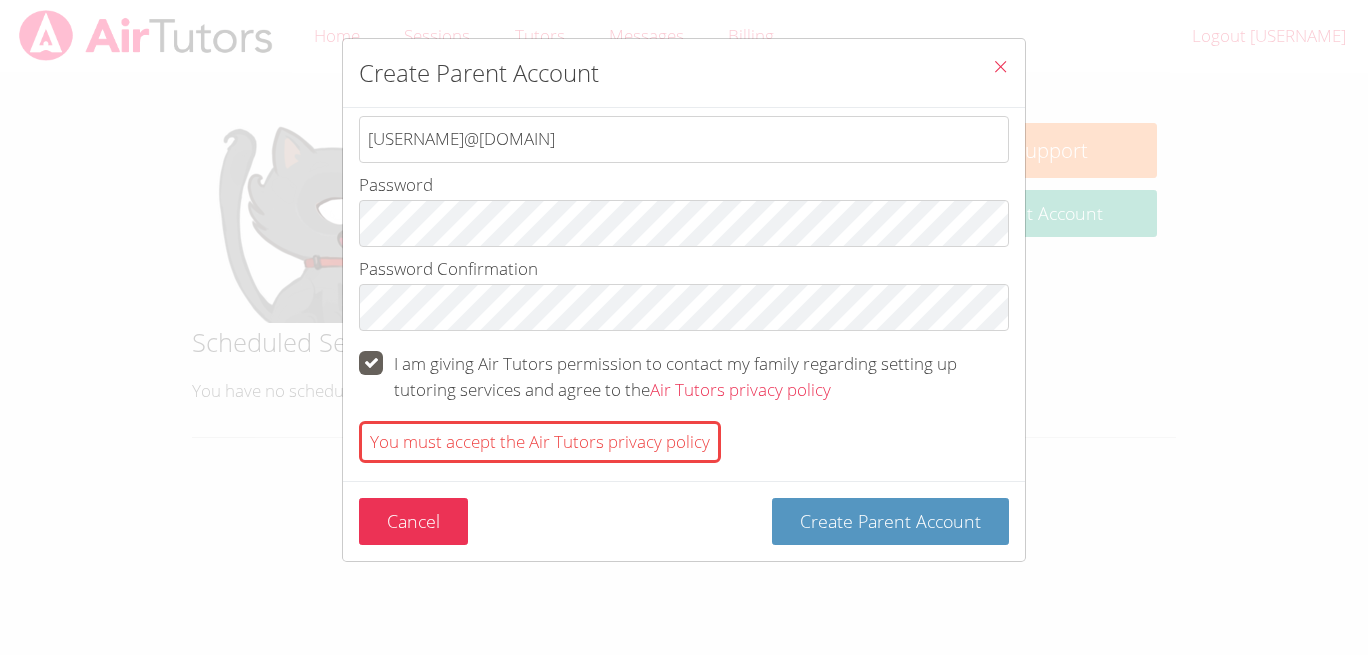 checkbox on "true" 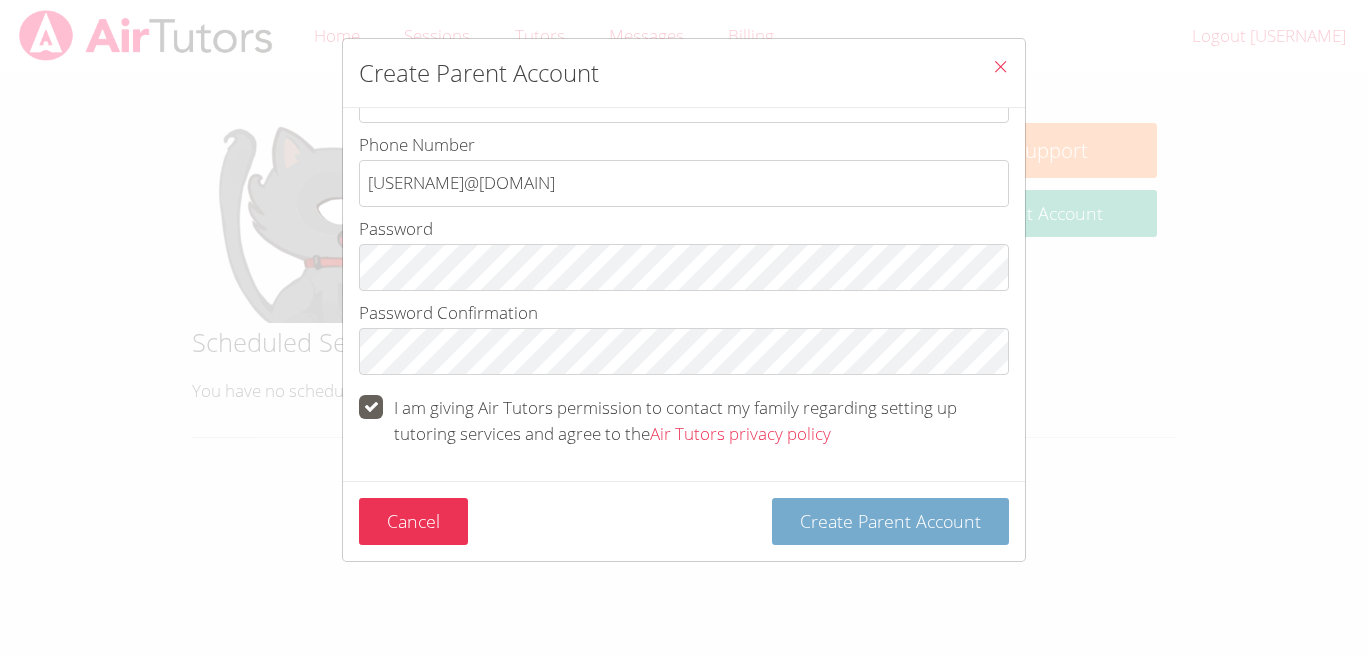 click on "Create Parent Account" at bounding box center (890, 521) 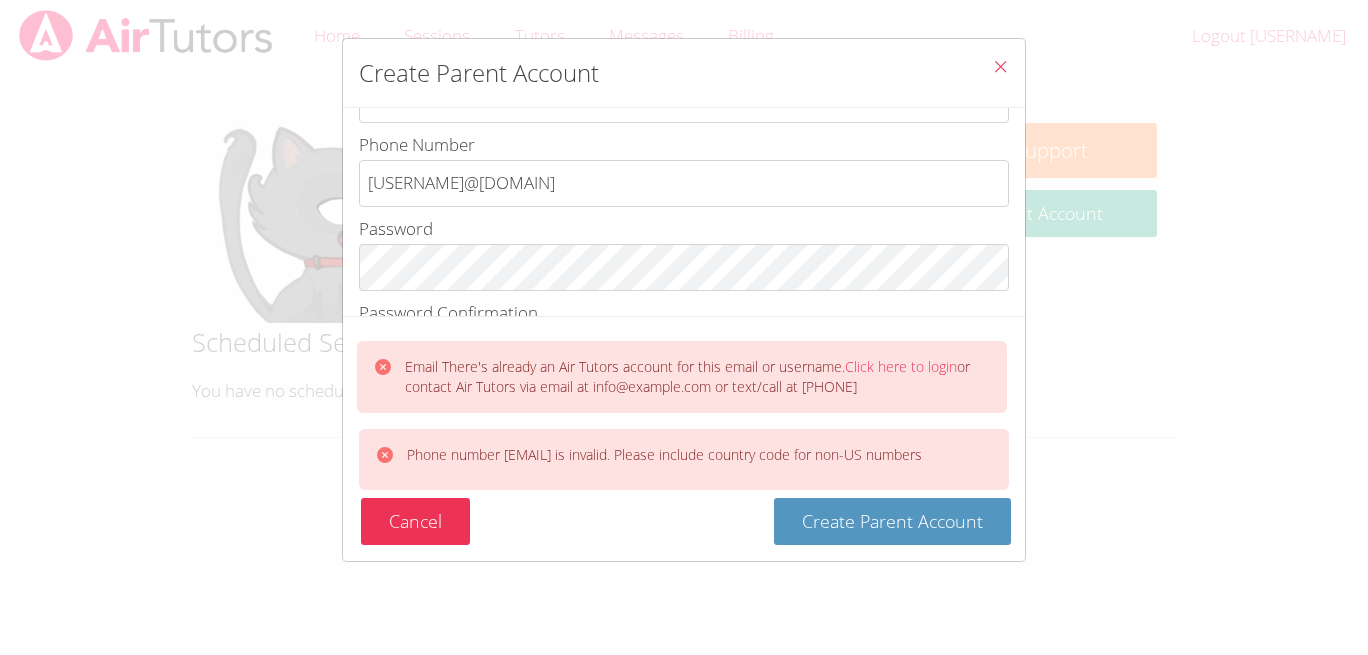 drag, startPoint x: 930, startPoint y: 384, endPoint x: 800, endPoint y: 378, distance: 130.13838 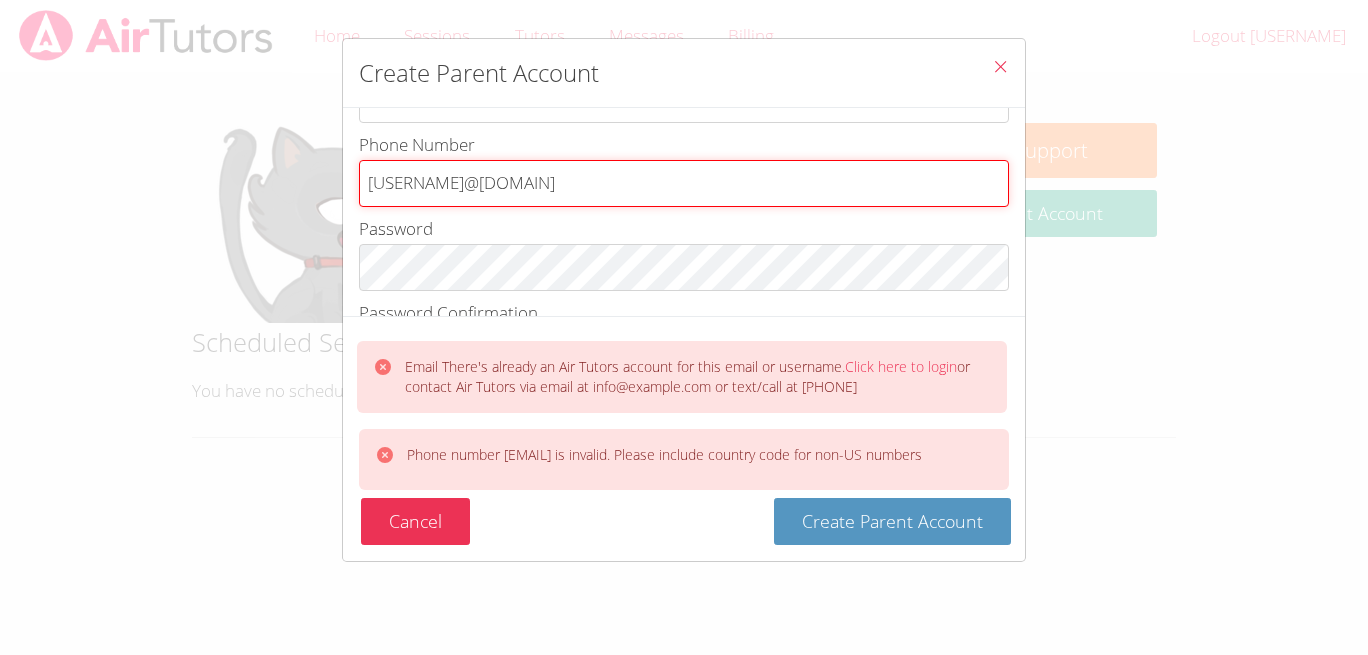 drag, startPoint x: 554, startPoint y: 188, endPoint x: 191, endPoint y: 138, distance: 366.42734 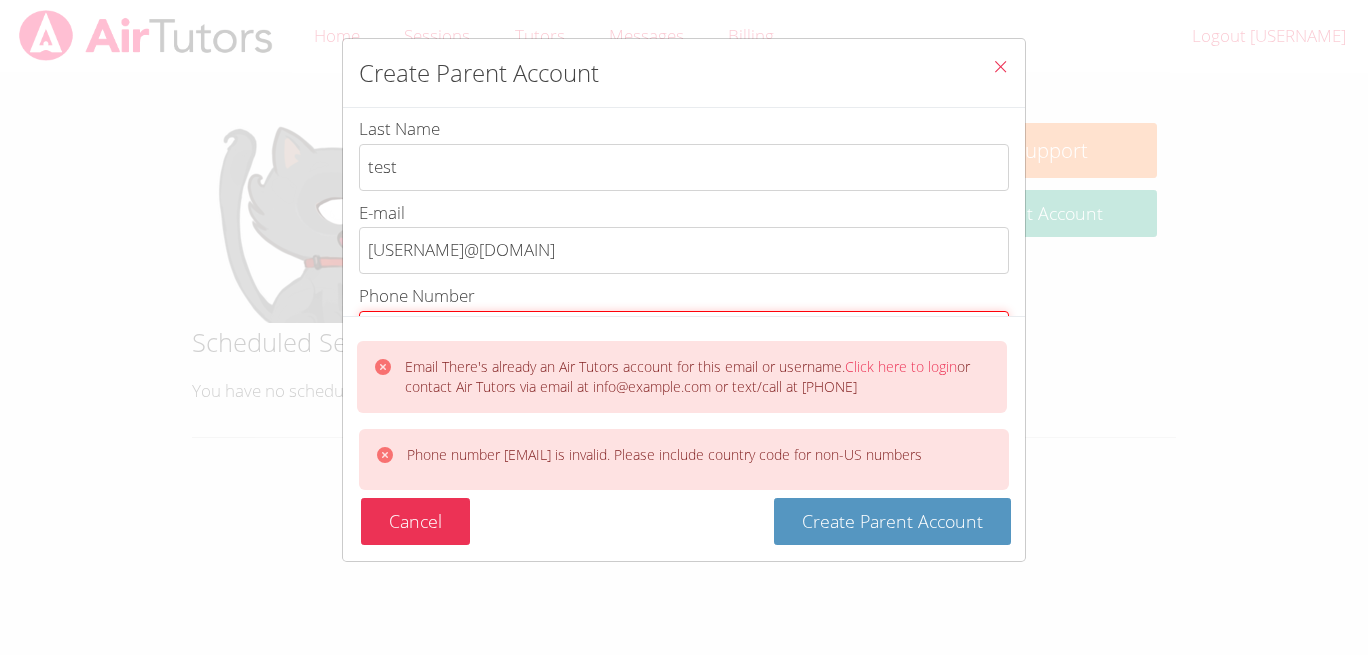 scroll, scrollTop: 144, scrollLeft: 0, axis: vertical 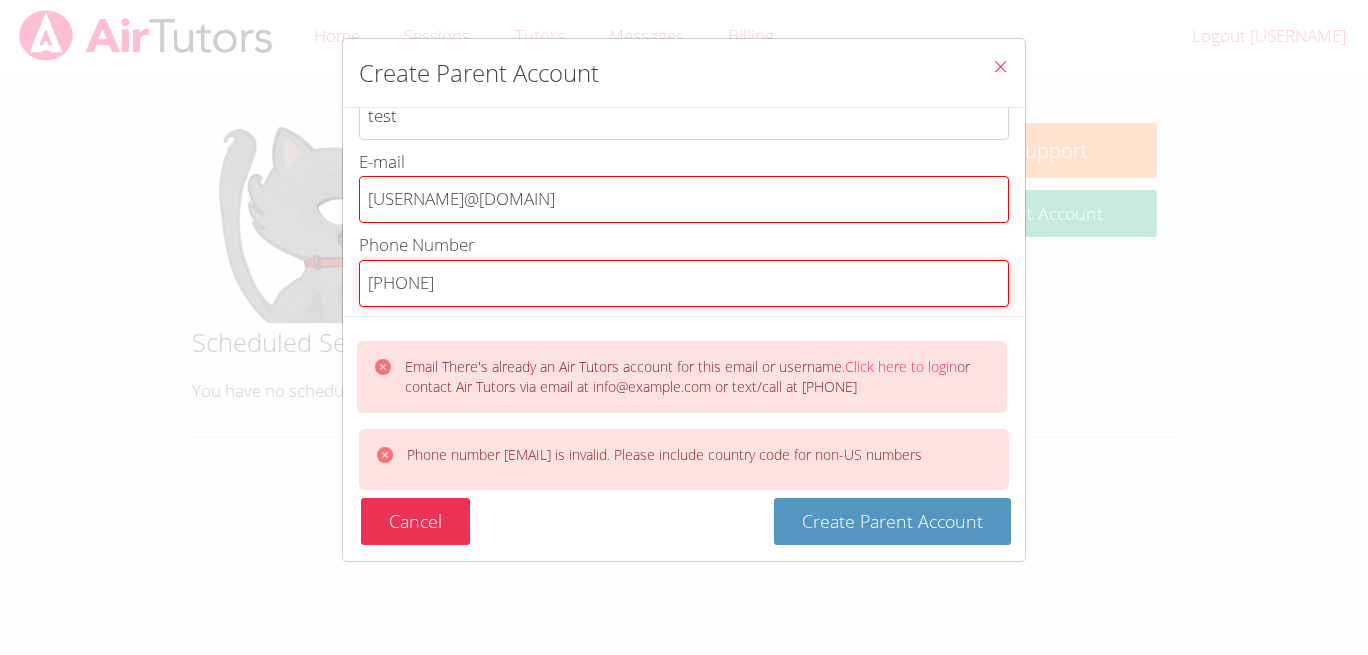 type on "[PHONE]" 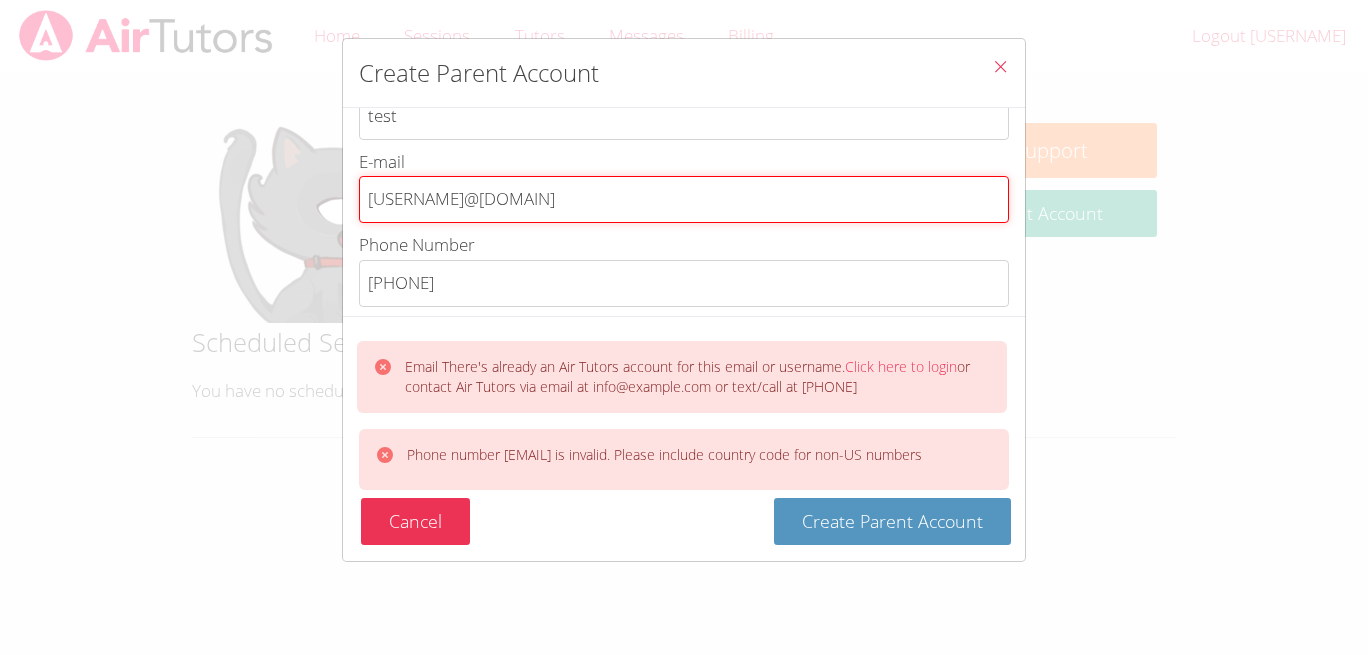 click on "[USERNAME]@[DOMAIN]" at bounding box center (684, 199) 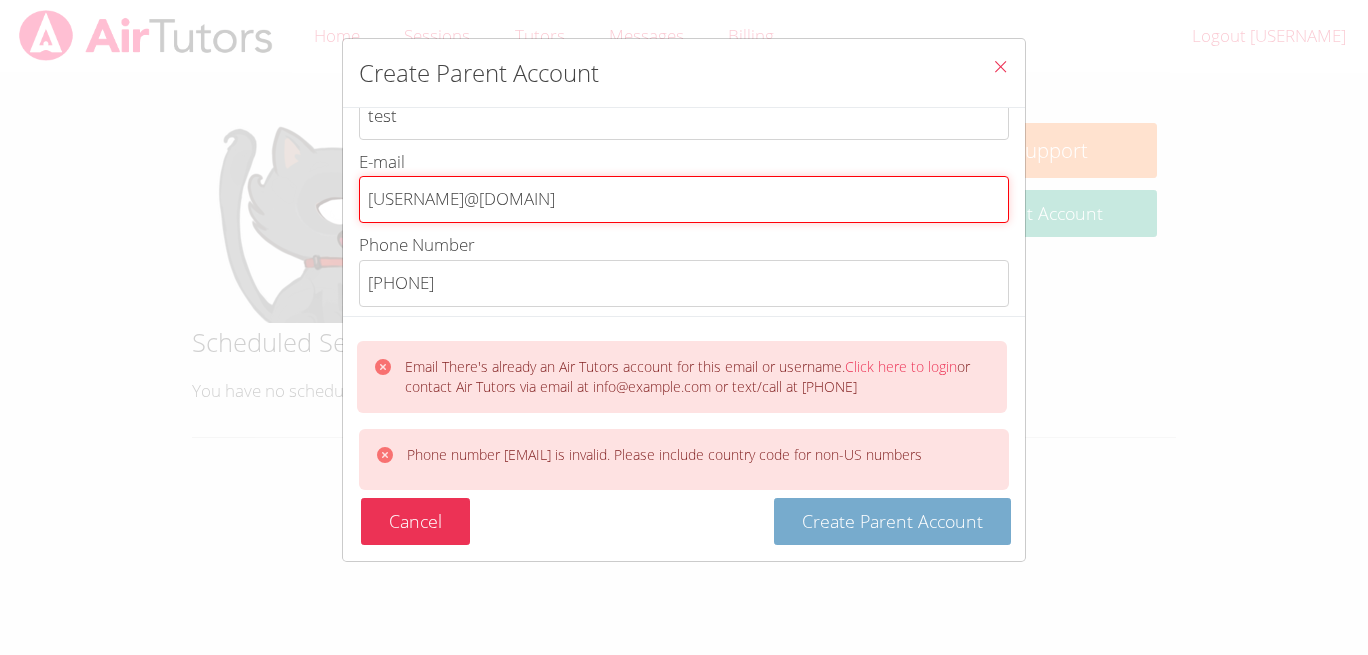 type on "[USERNAME]@[DOMAIN]" 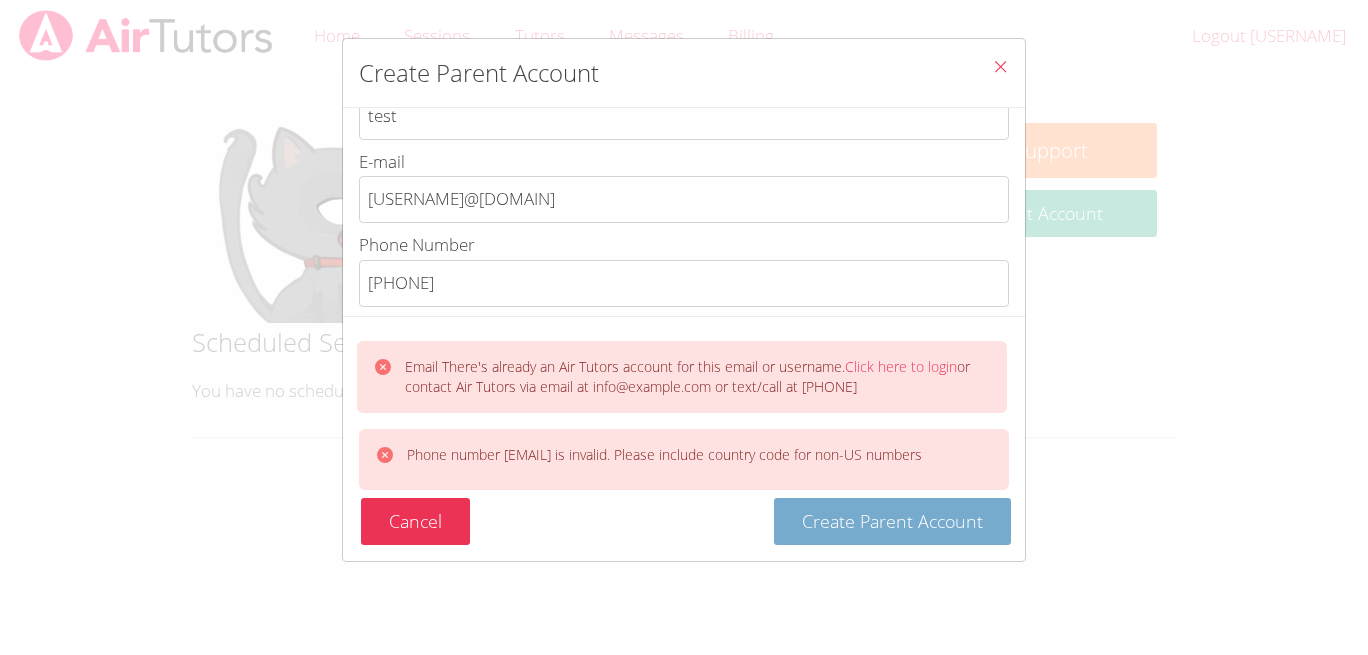 click on "Create Parent Account" at bounding box center (892, 521) 